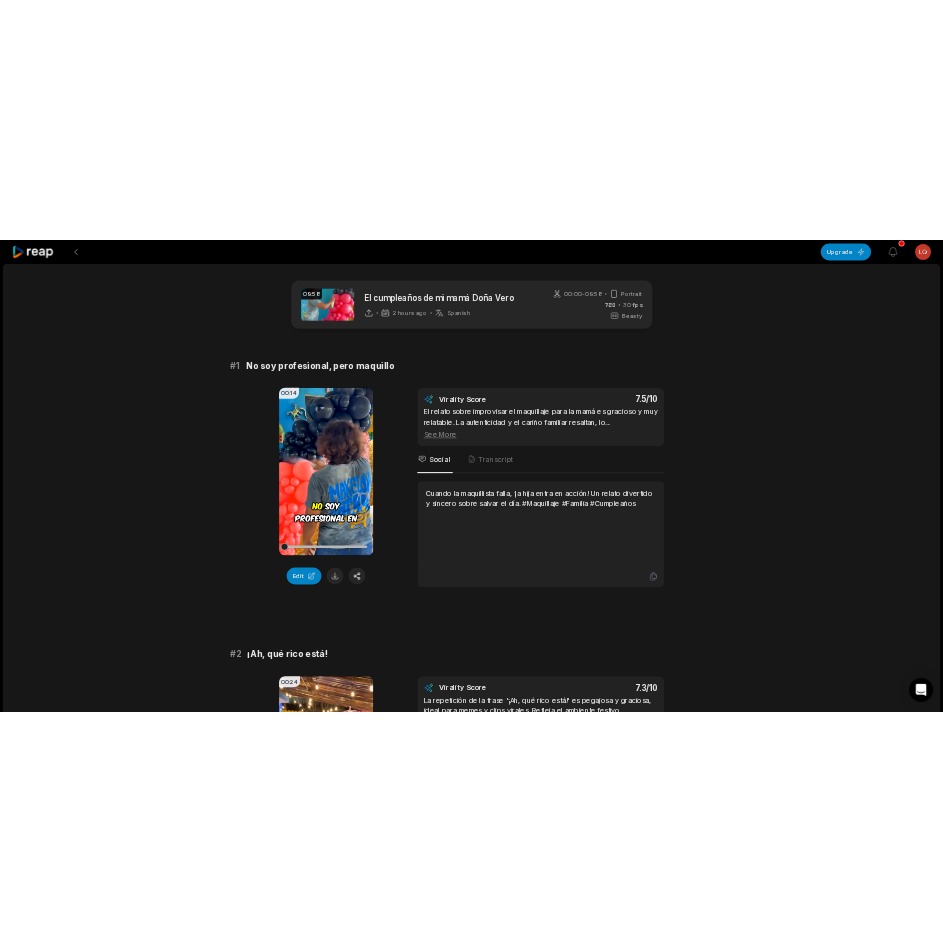 scroll, scrollTop: 5088, scrollLeft: 0, axis: vertical 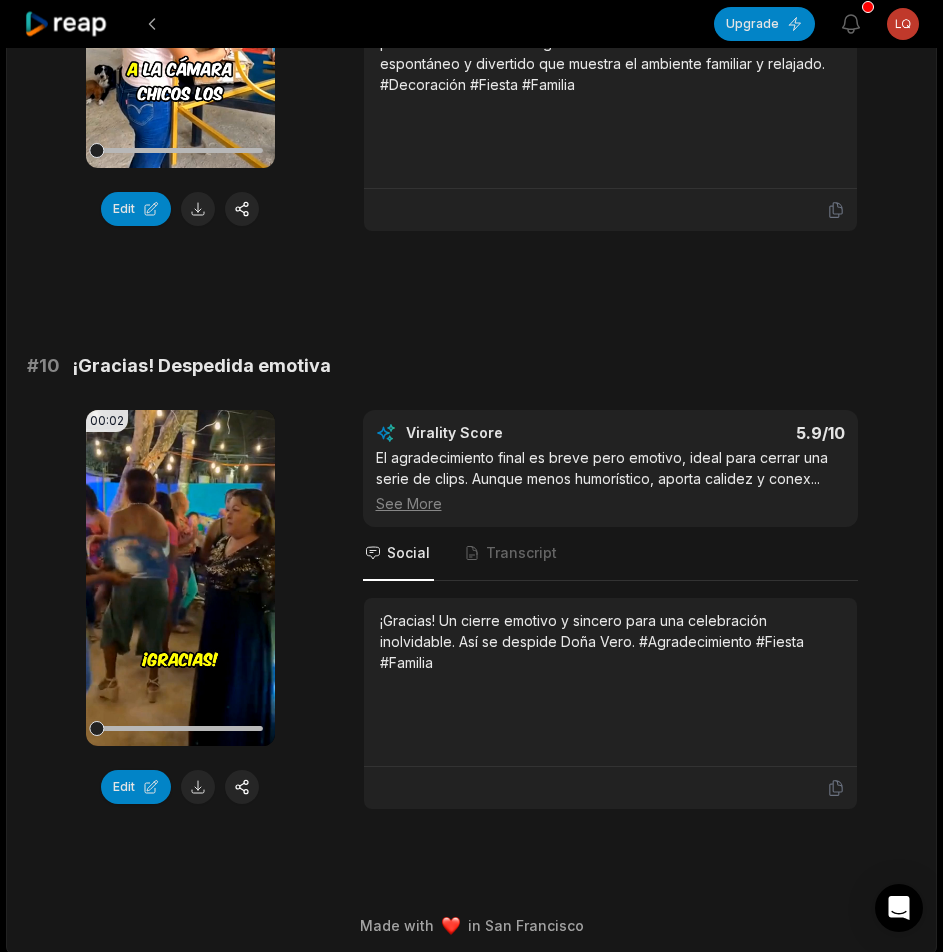 click 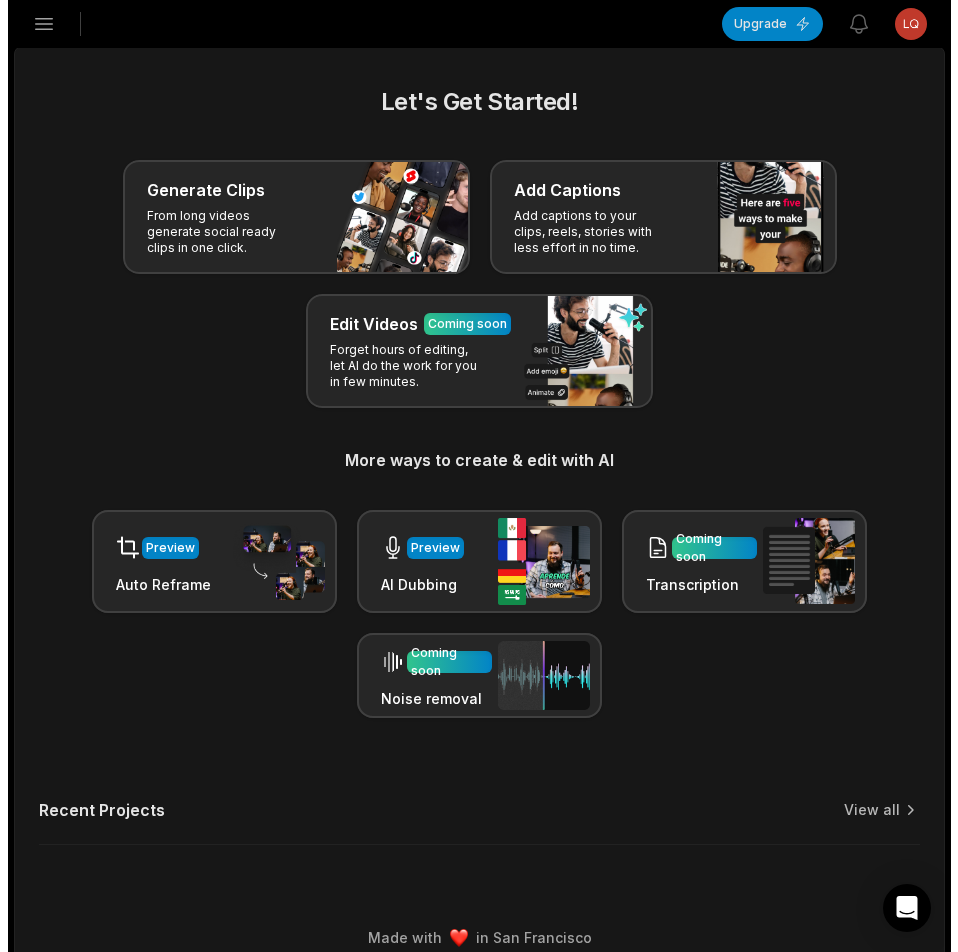 scroll, scrollTop: 23, scrollLeft: 0, axis: vertical 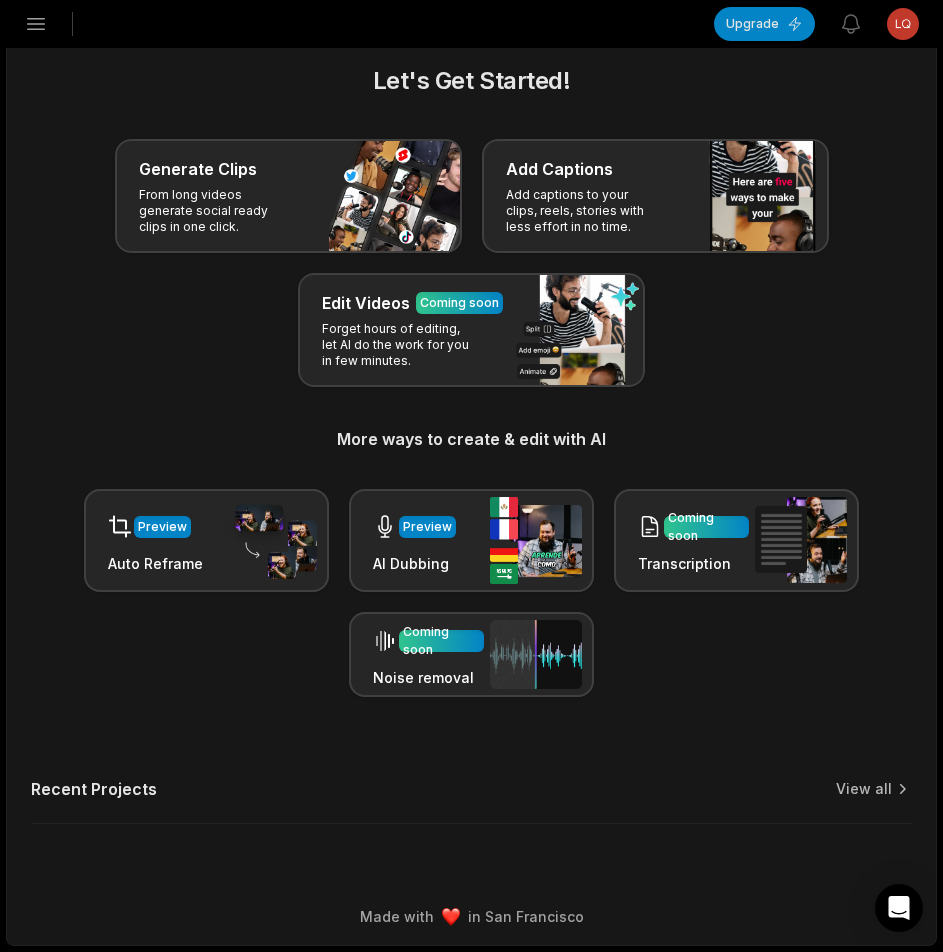 click 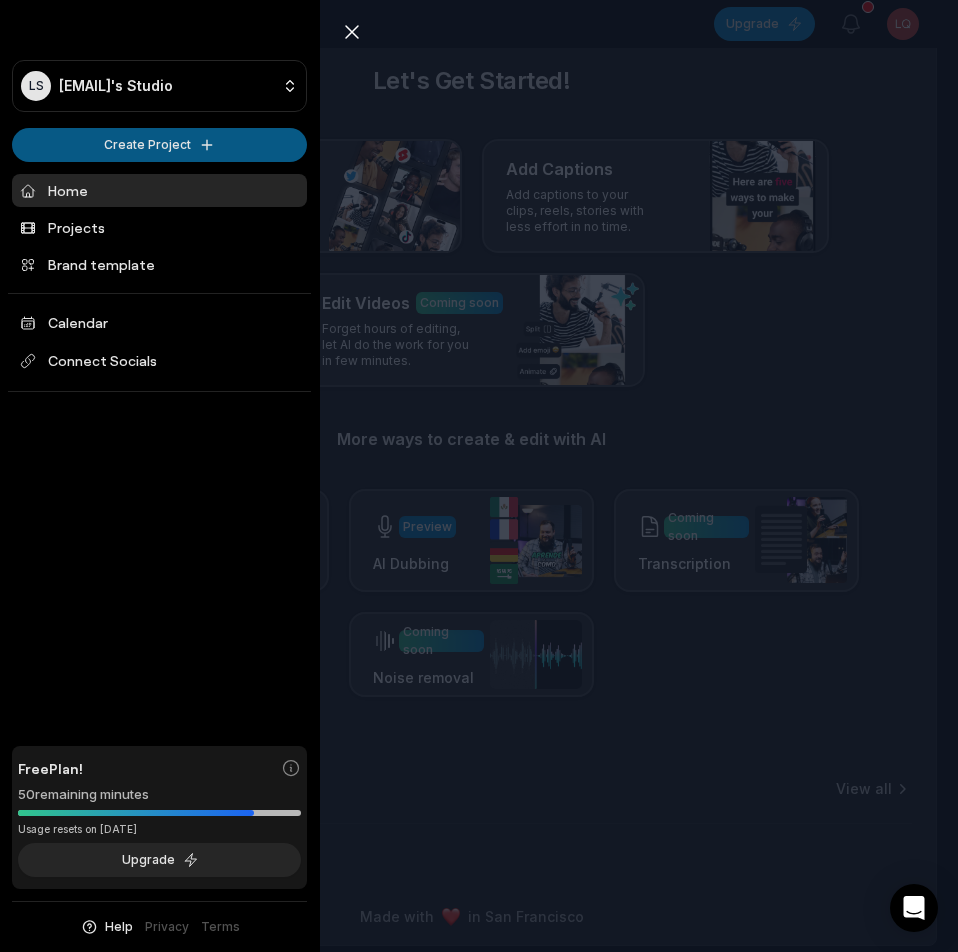 click on "LS Lqwbg@telegmail.com's Studio Create Project Home Projects Brand template Calendar Connect Socials Free  Plan! 50  remaining minutes *Usage resets on September 2, 2025 Upgrade Help Privacy Terms Open sidebar Upgrade View notifications Open user menu   Let's Get Started! Generate Clips From long videos generate social ready clips in one click. Add Captions Add captions to your clips, reels, stories with less effort in no time. Edit Videos Coming soon Forget hours of editing, let AI do the work for you in few minutes. More ways to create & edit with AI Preview Auto Reframe Preview AI Dubbing Coming soon Transcription Coming soon Noise removal Recent Projects View all Made with   in San Francisco
Close sidebar LS Lqwbg@telegmail.com's Studio Create Project Home Projects Brand template Calendar Connect Socials Free  Plan! 50  remaining minutes *Usage resets on September 2, 2025 Upgrade Help Privacy Terms" at bounding box center [479, 453] 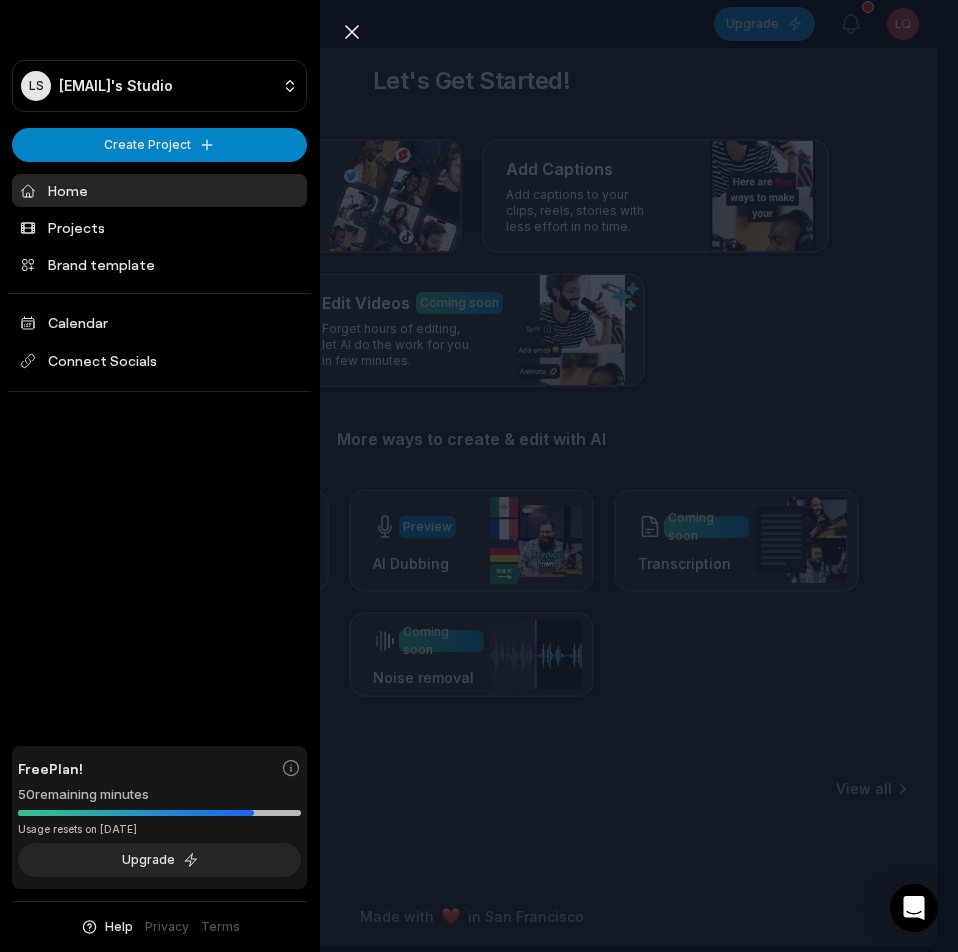 scroll, scrollTop: 0, scrollLeft: 0, axis: both 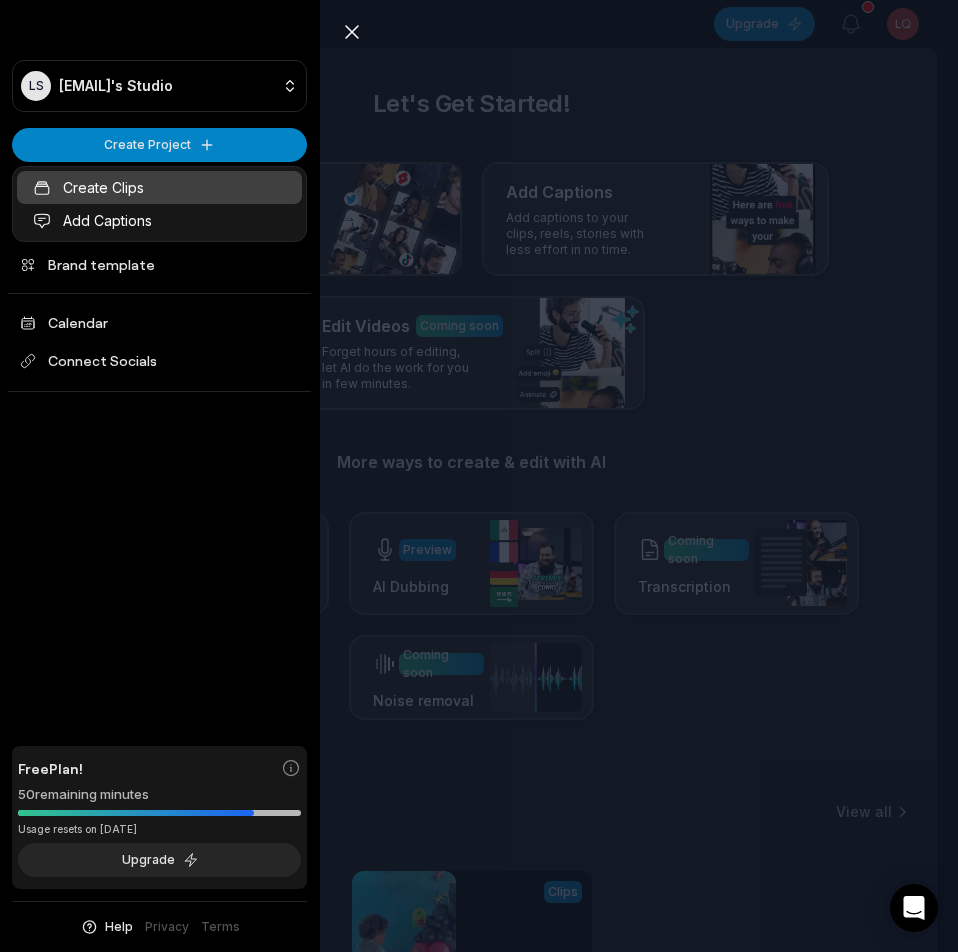 click on "Create Clips" at bounding box center [159, 187] 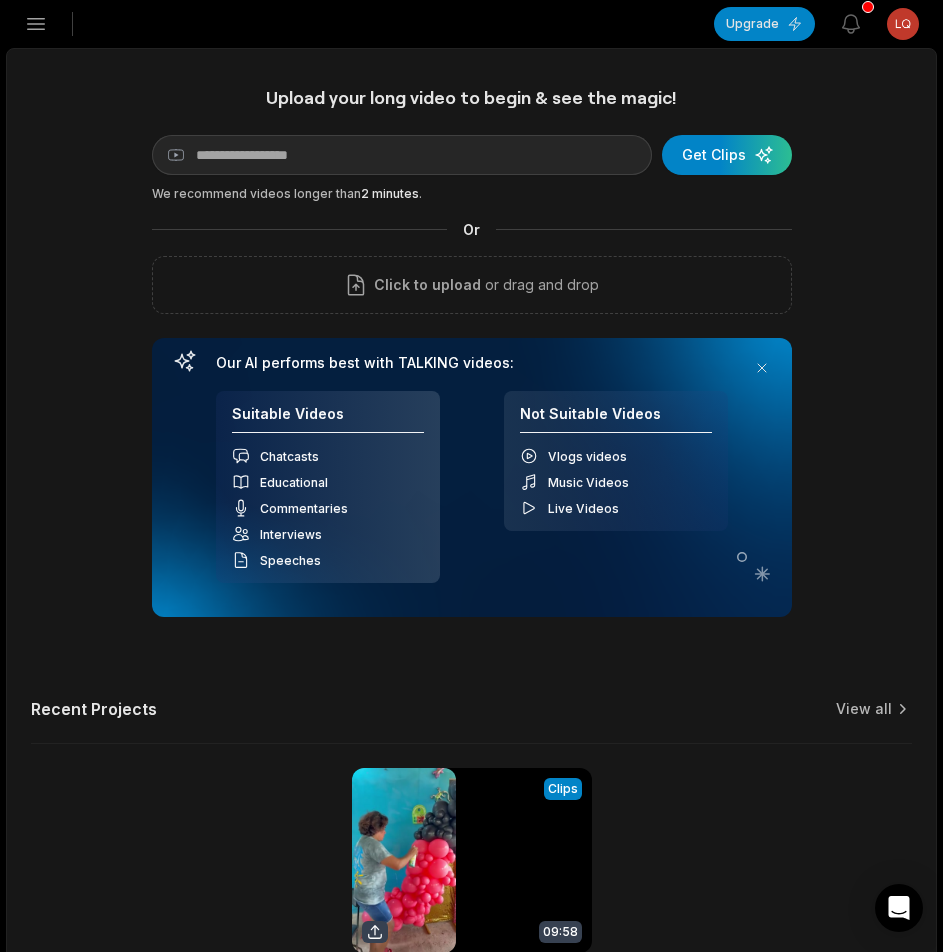 scroll, scrollTop: 0, scrollLeft: 0, axis: both 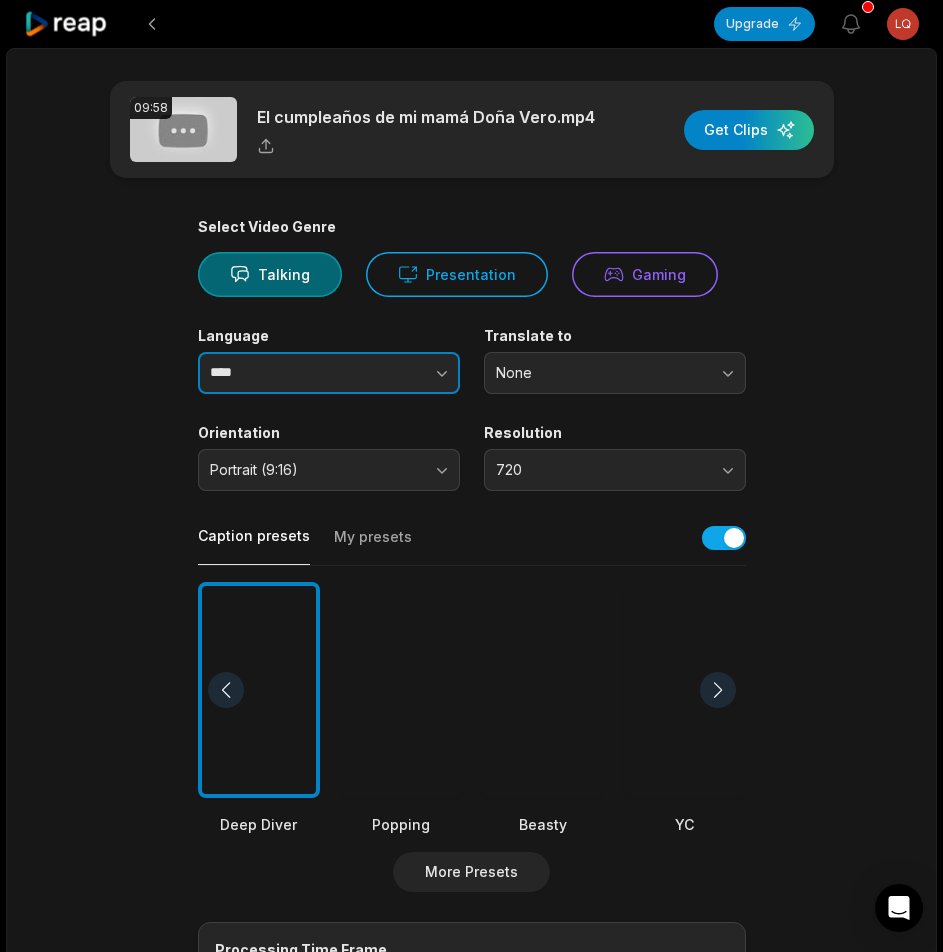 click on "****" at bounding box center (329, 373) 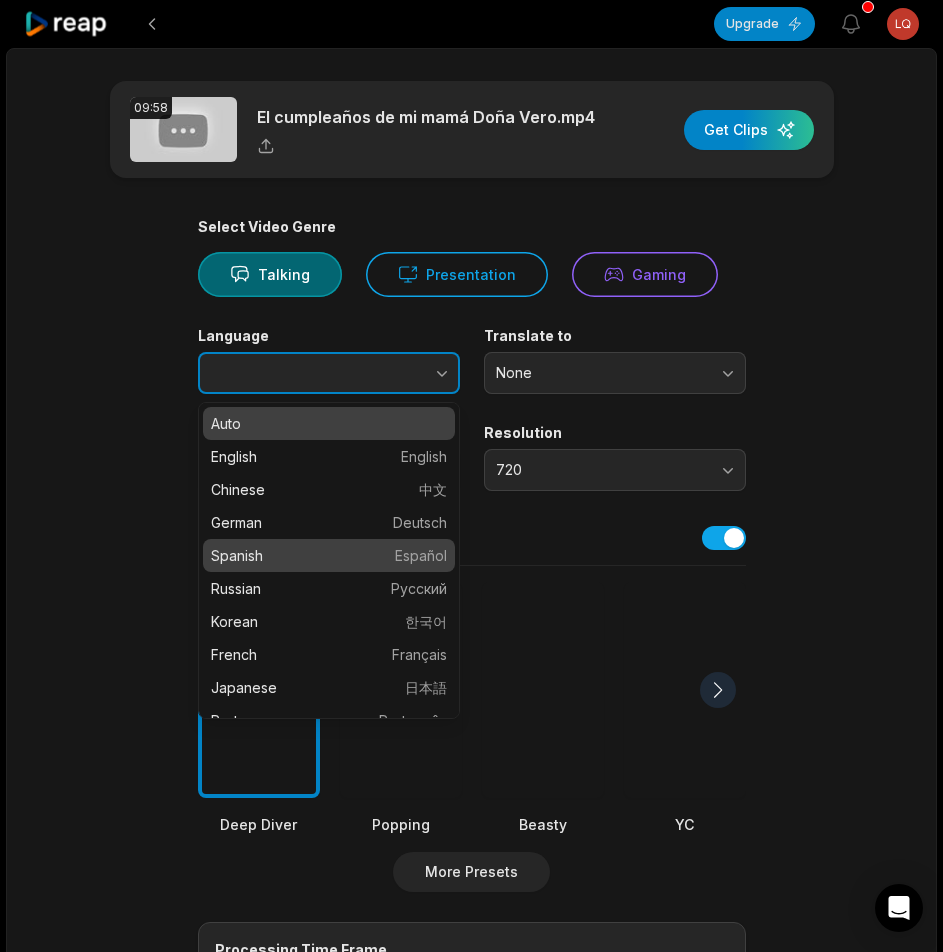 type on "*******" 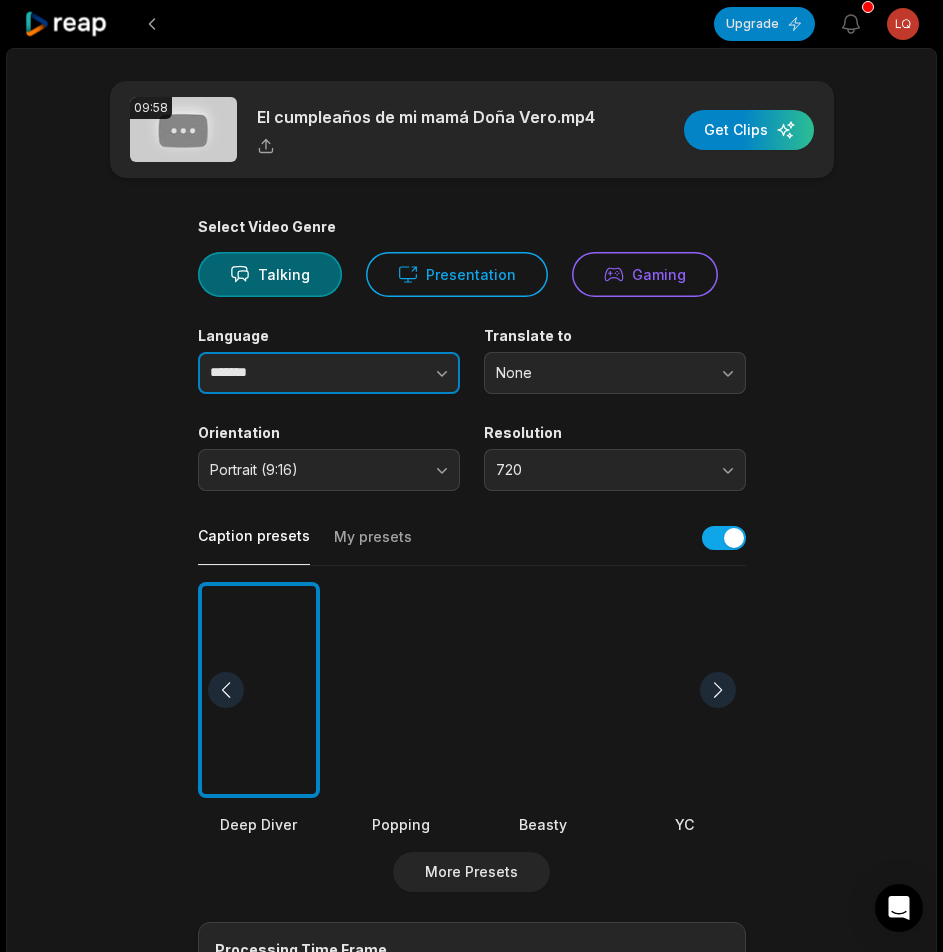 scroll, scrollTop: 400, scrollLeft: 0, axis: vertical 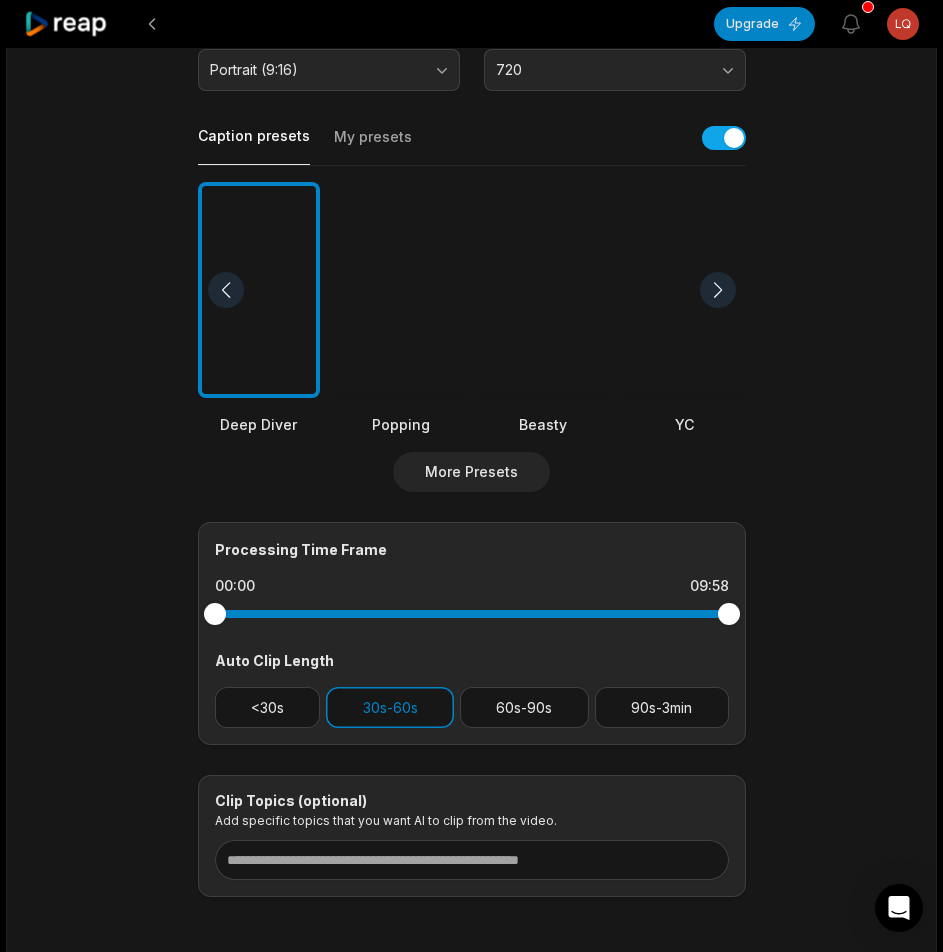 click at bounding box center (543, 290) 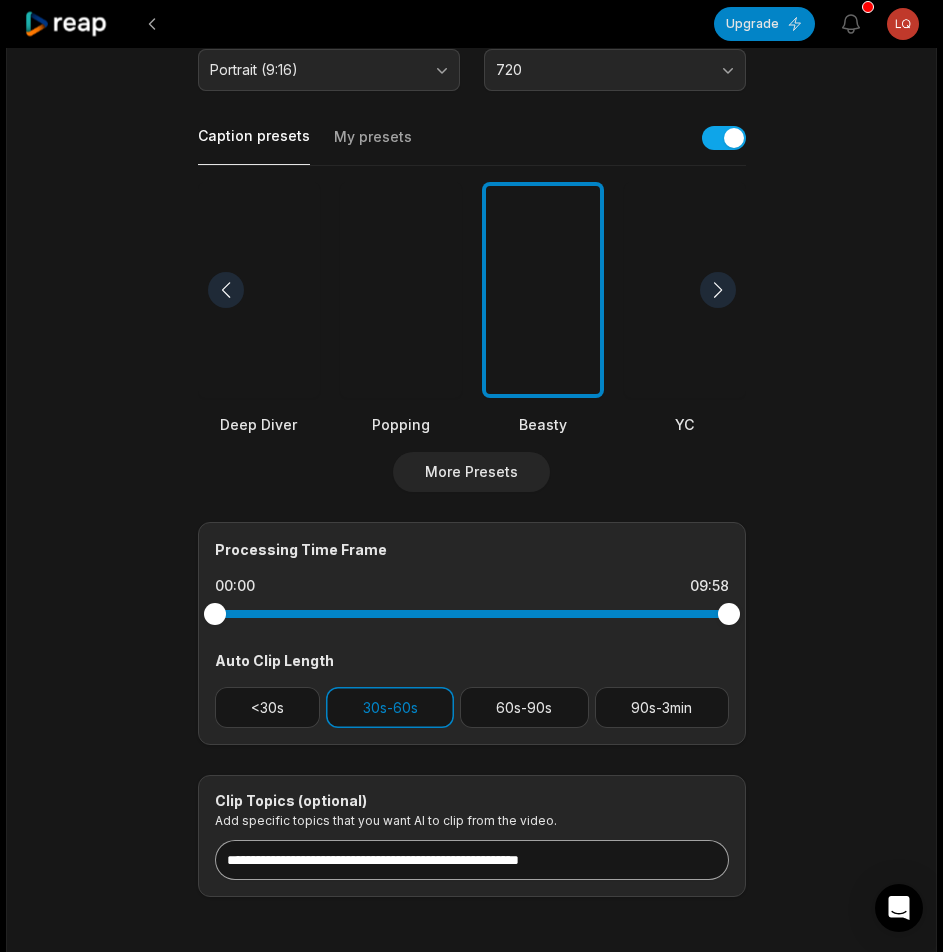scroll, scrollTop: 489, scrollLeft: 0, axis: vertical 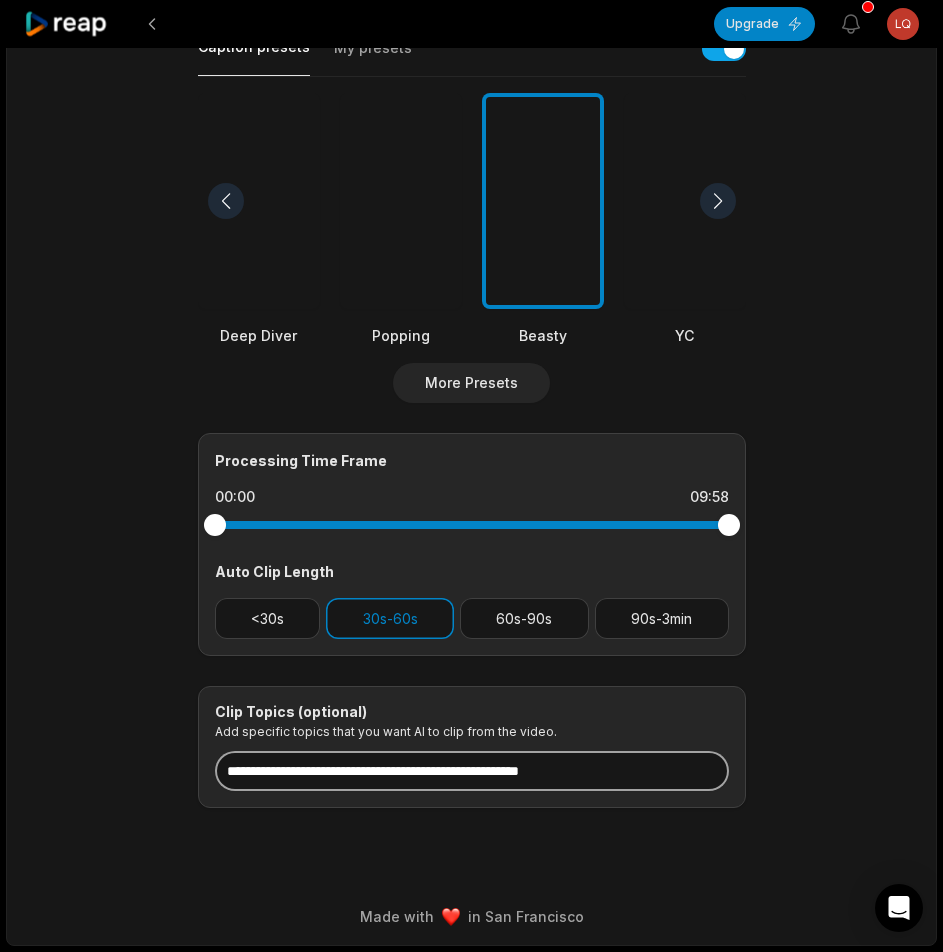 click at bounding box center (472, 771) 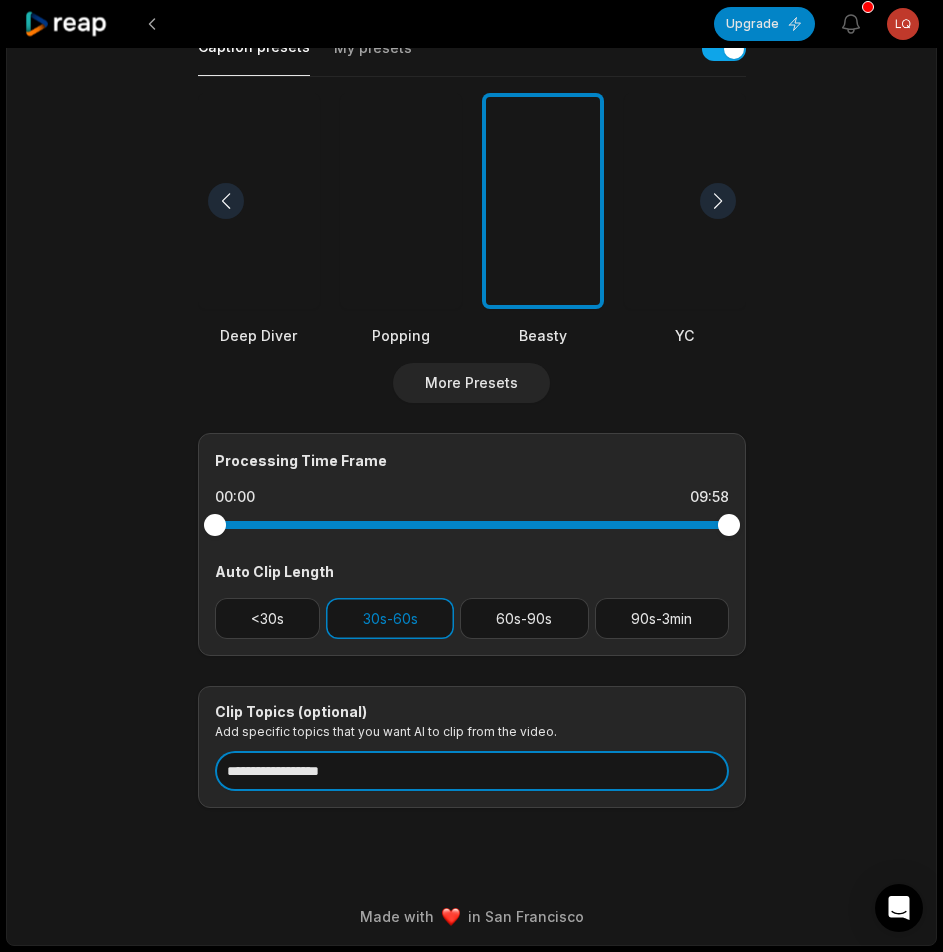 scroll, scrollTop: 0, scrollLeft: 0, axis: both 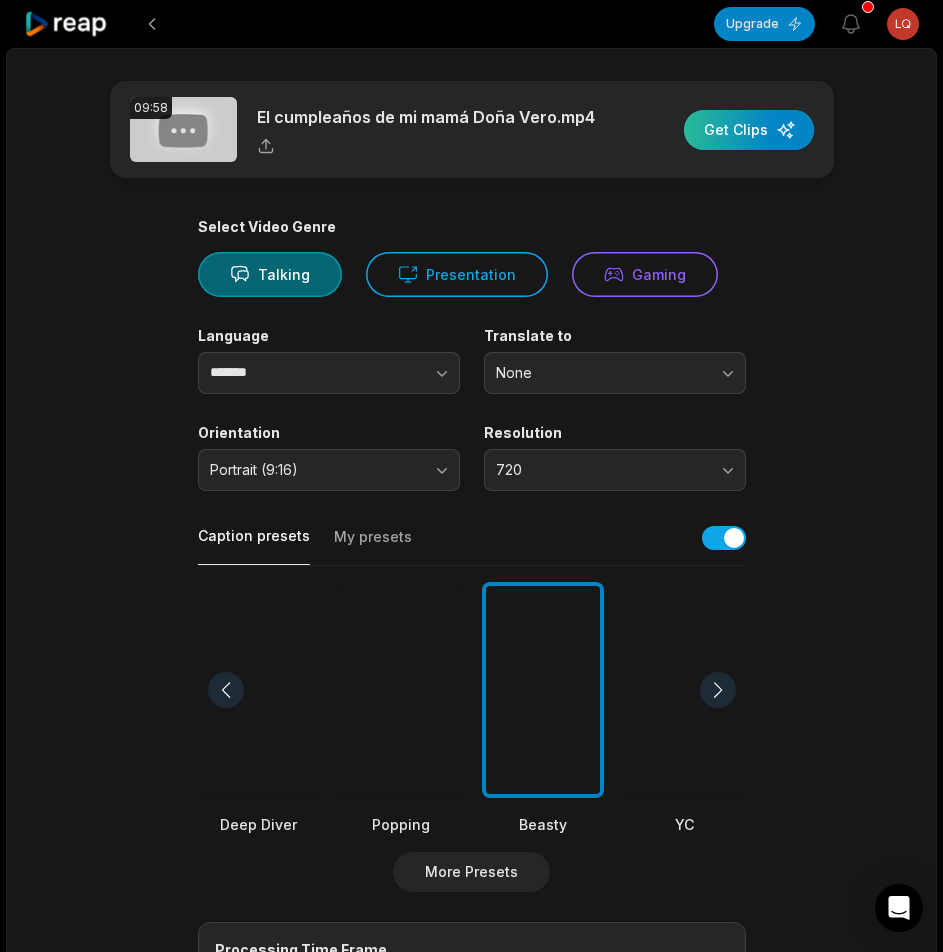 type on "**********" 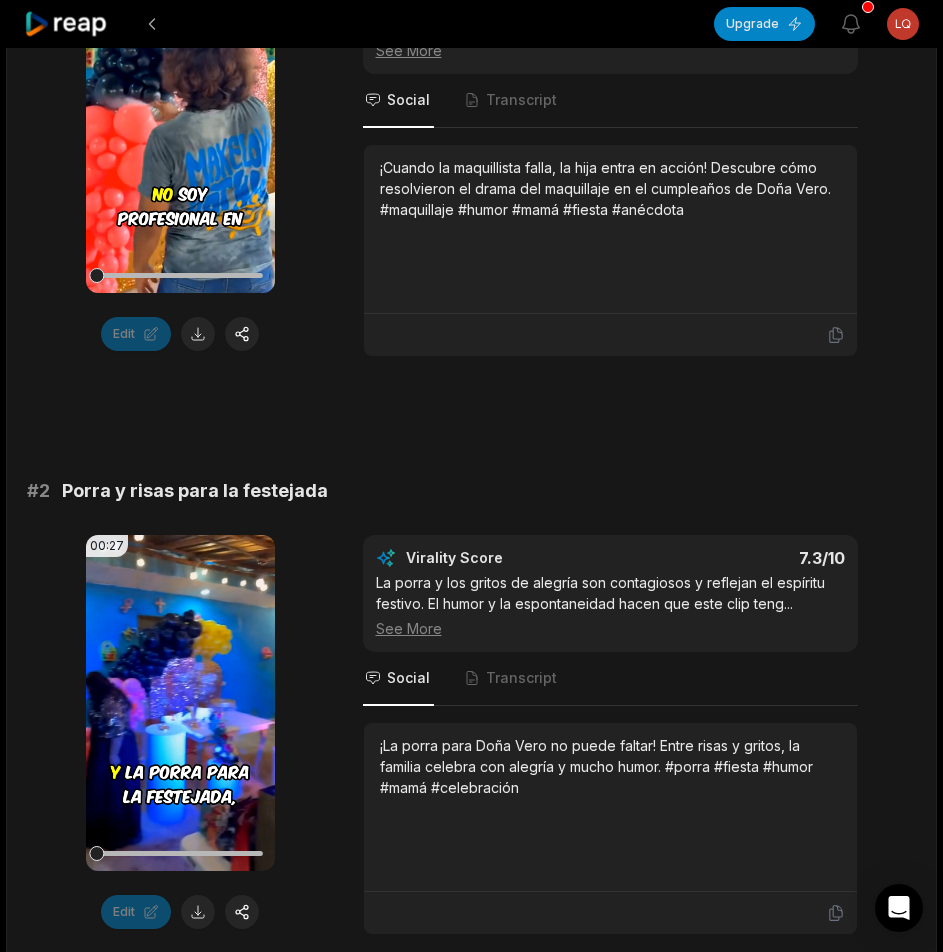 scroll, scrollTop: 0, scrollLeft: 0, axis: both 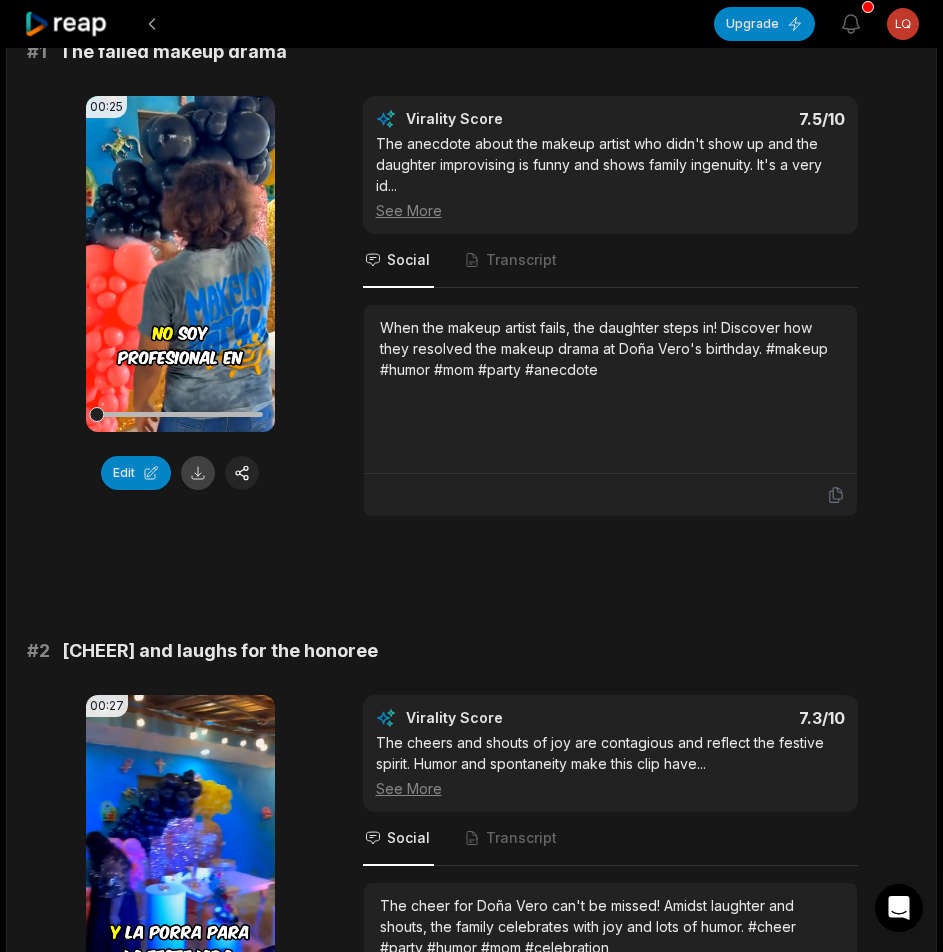 click at bounding box center [198, 473] 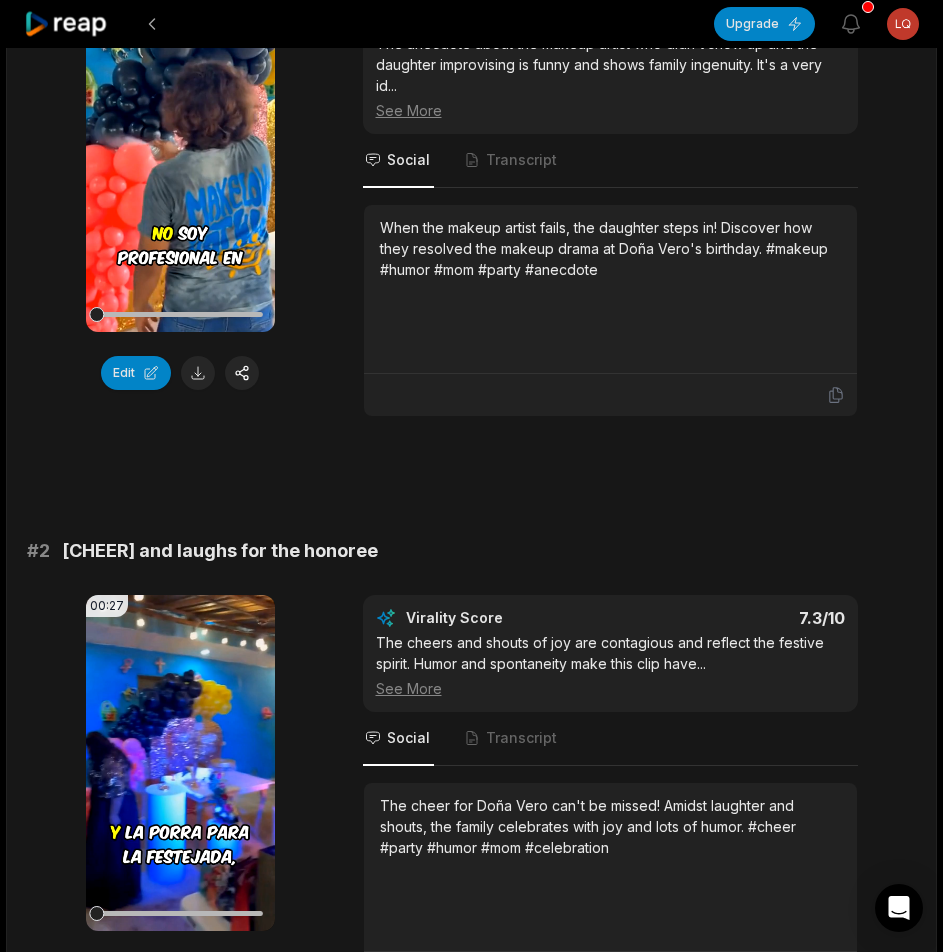 scroll, scrollTop: 600, scrollLeft: 0, axis: vertical 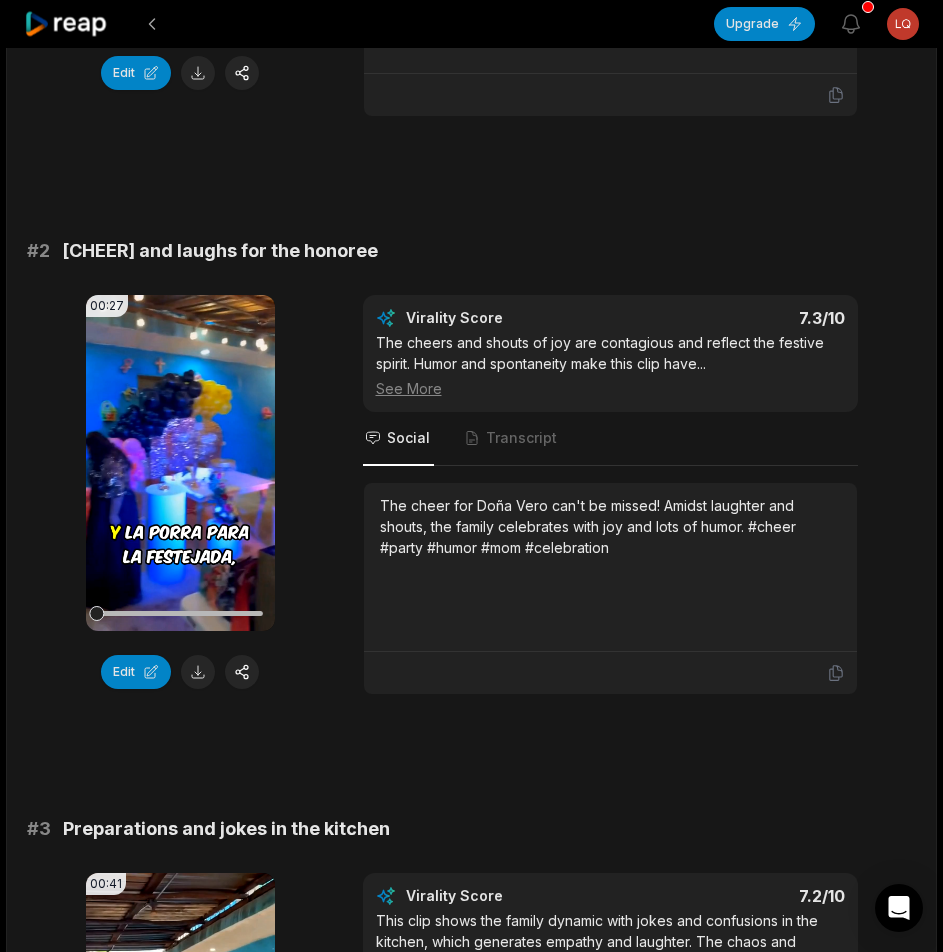 click on "Edit" at bounding box center [180, 672] 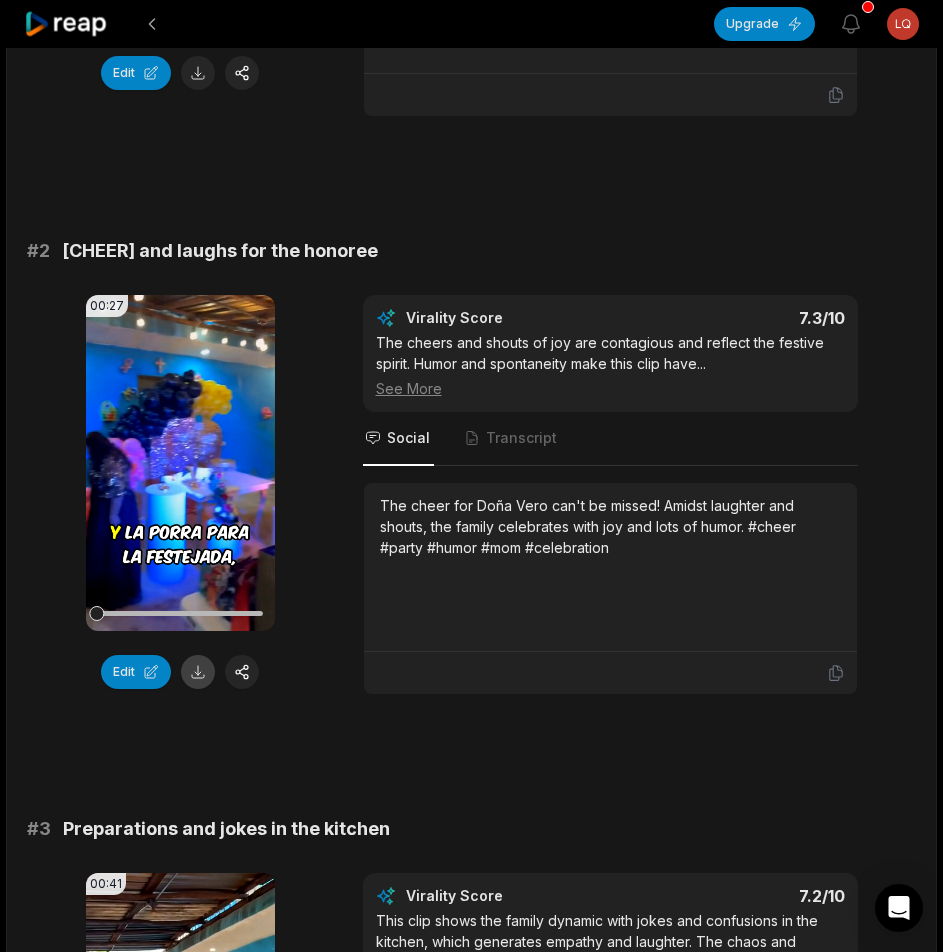 drag, startPoint x: 191, startPoint y: 649, endPoint x: 223, endPoint y: 649, distance: 32 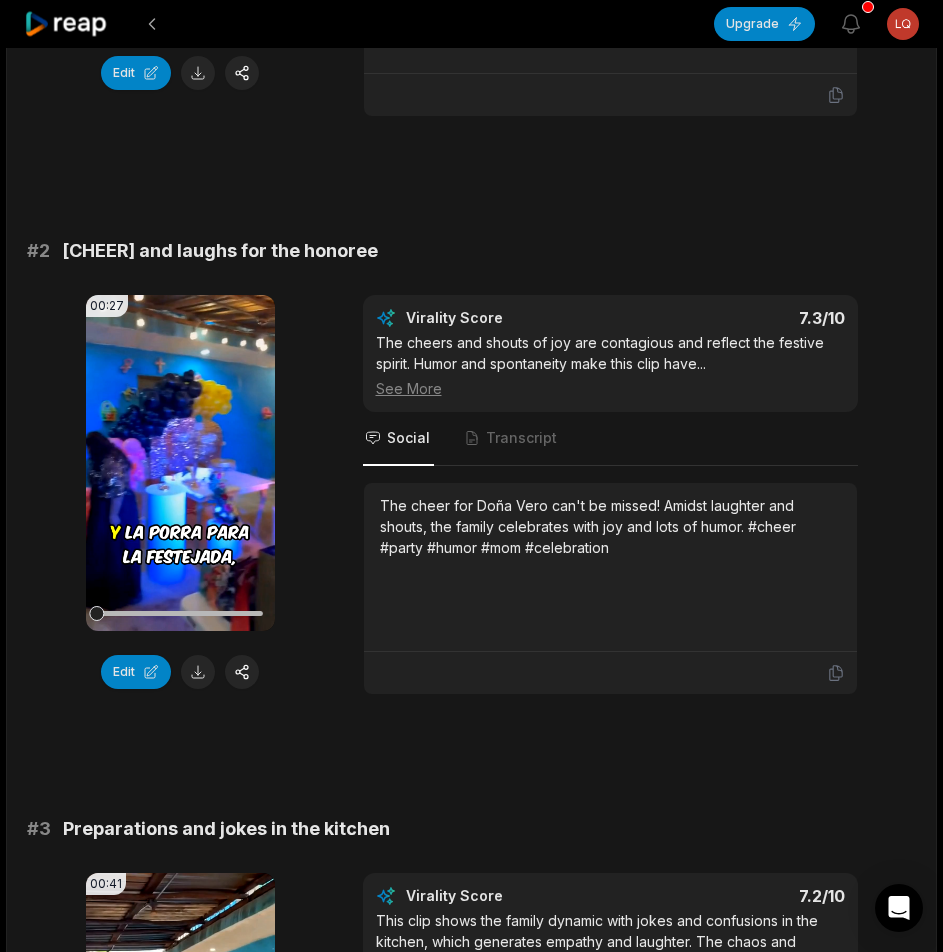 click at bounding box center (198, 672) 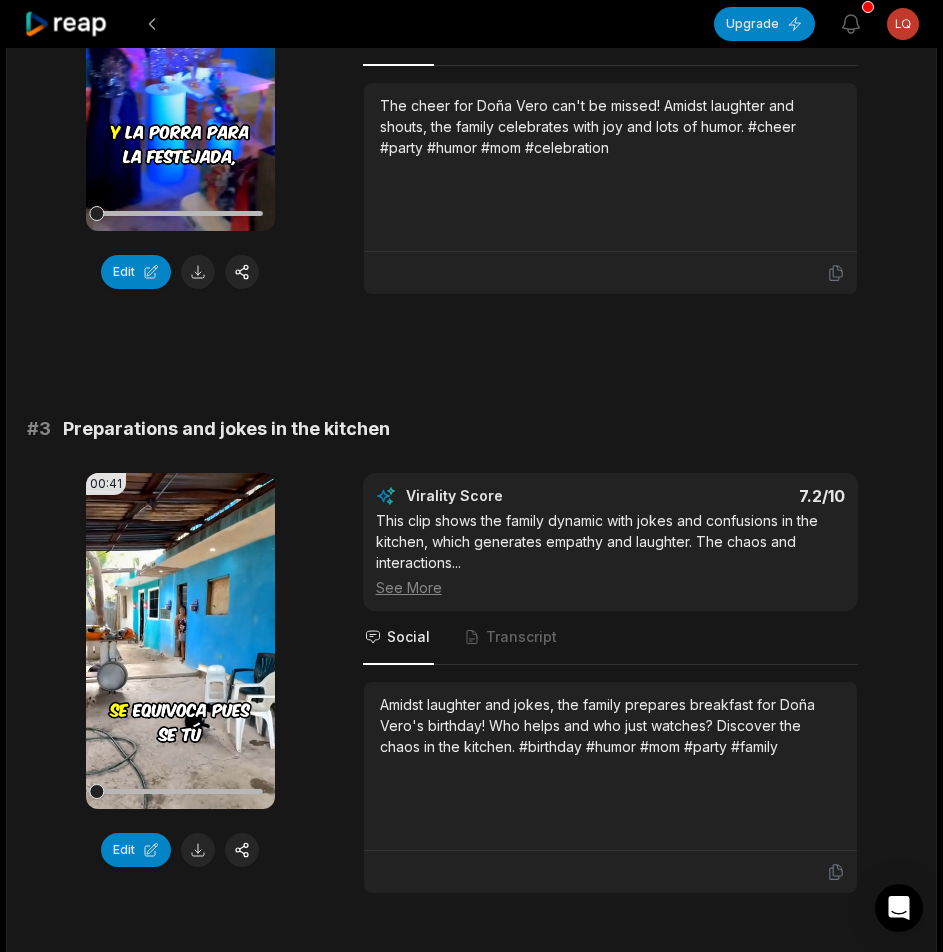 scroll, scrollTop: 1200, scrollLeft: 0, axis: vertical 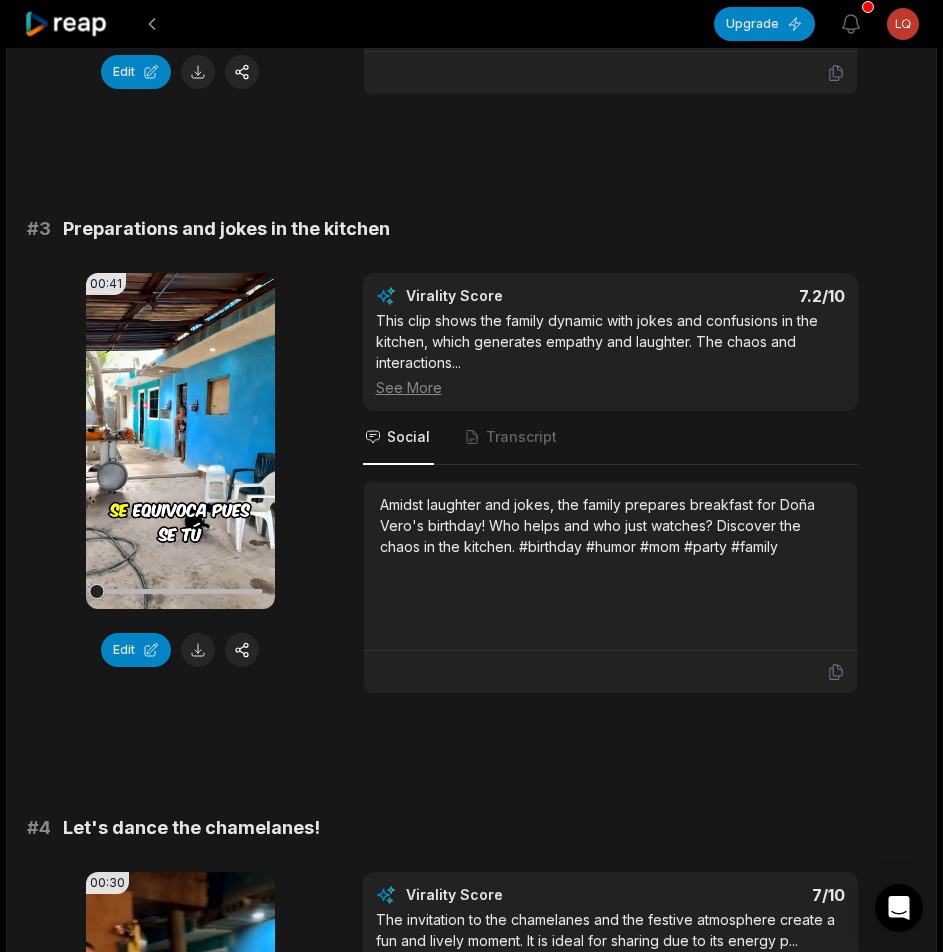 click at bounding box center (198, 650) 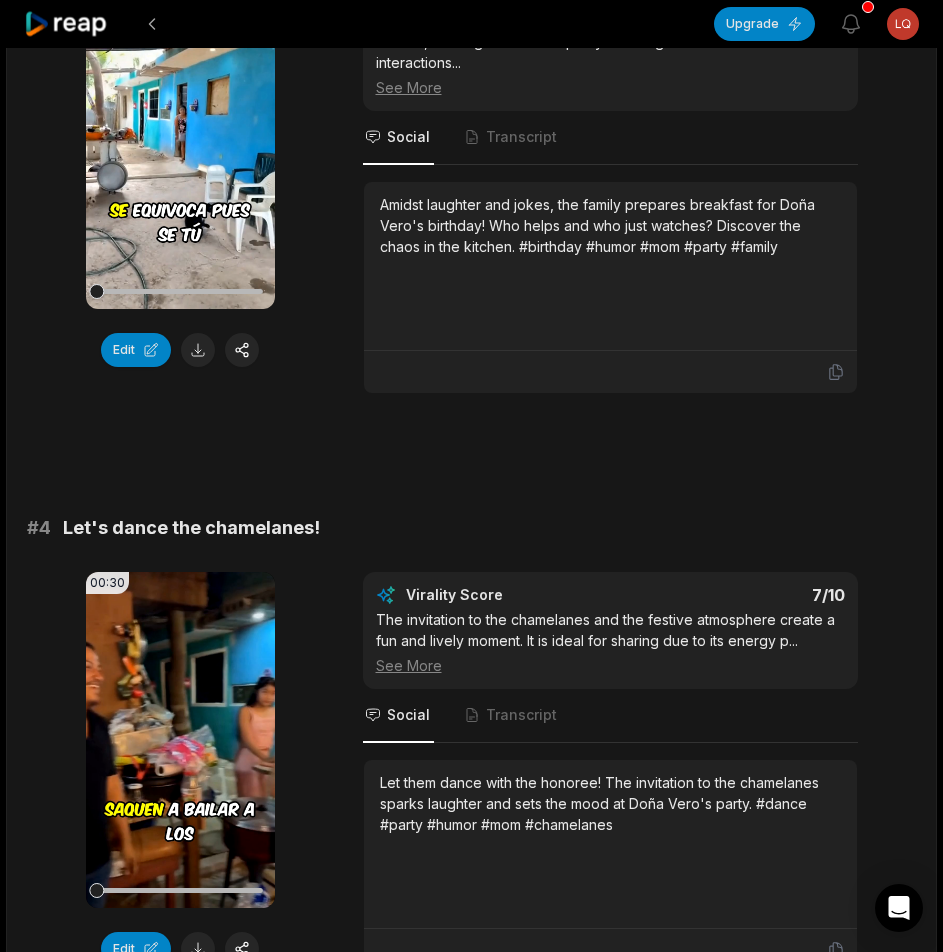 scroll, scrollTop: 1700, scrollLeft: 0, axis: vertical 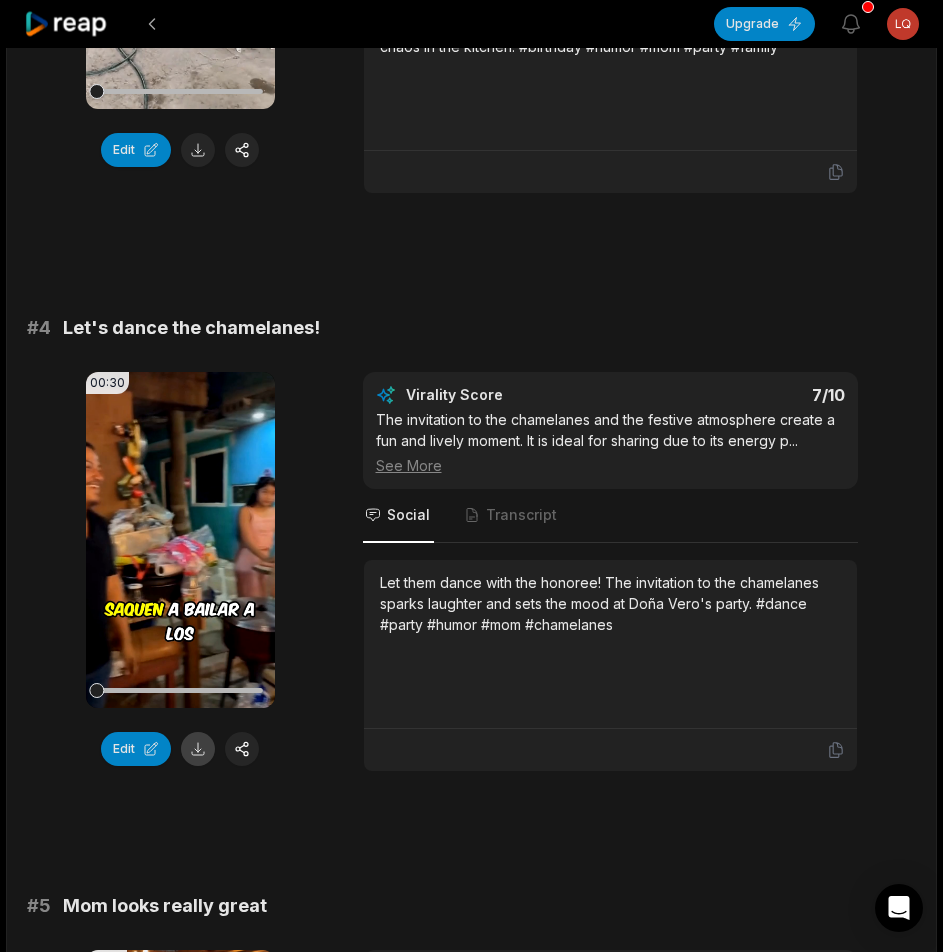 click at bounding box center (198, 749) 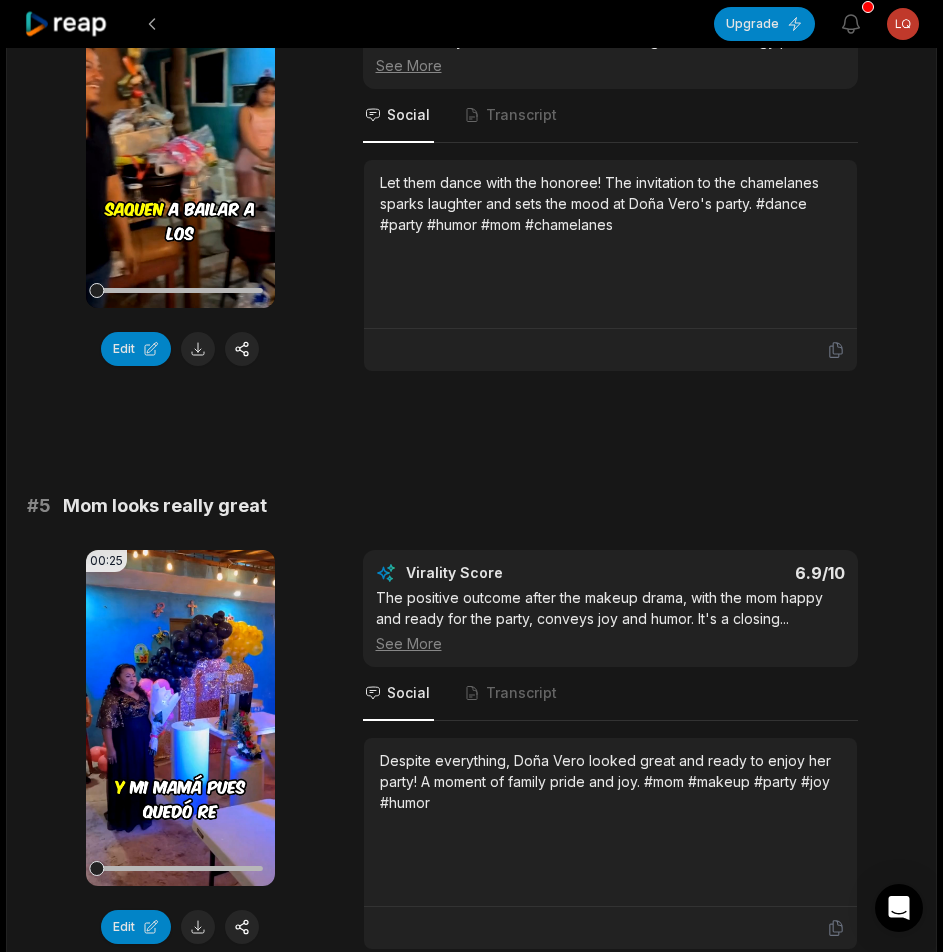 scroll, scrollTop: 2500, scrollLeft: 0, axis: vertical 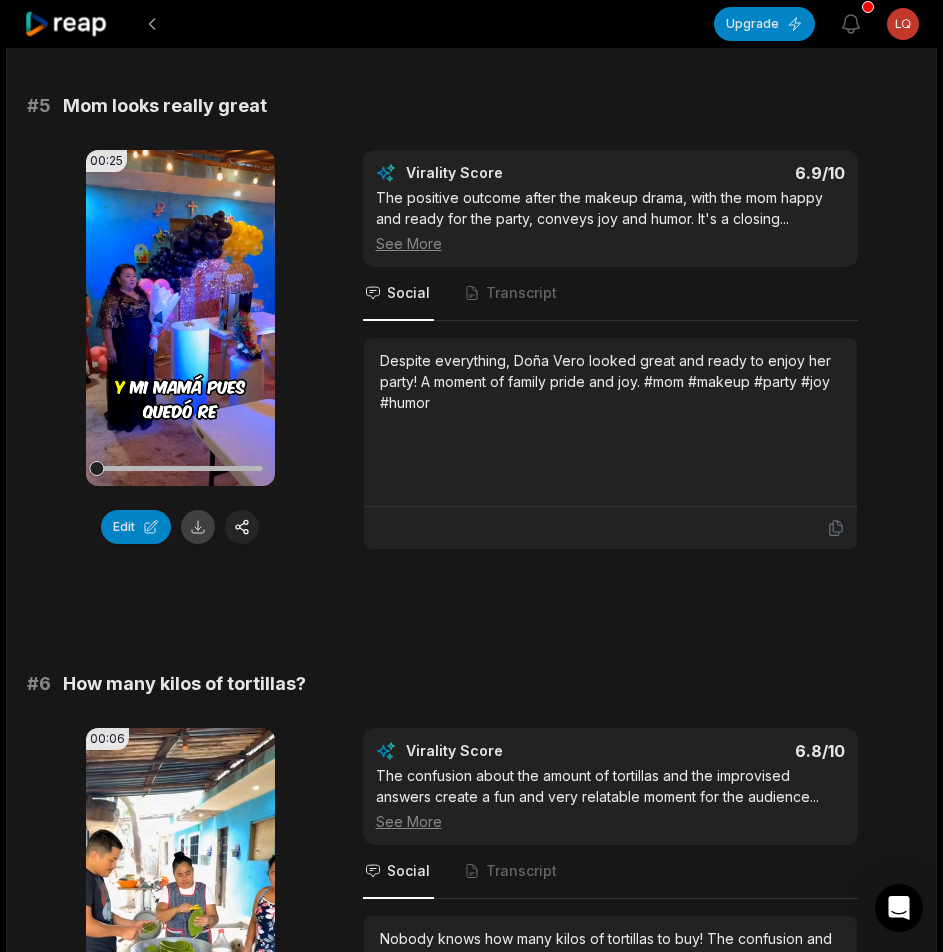 click at bounding box center [198, 527] 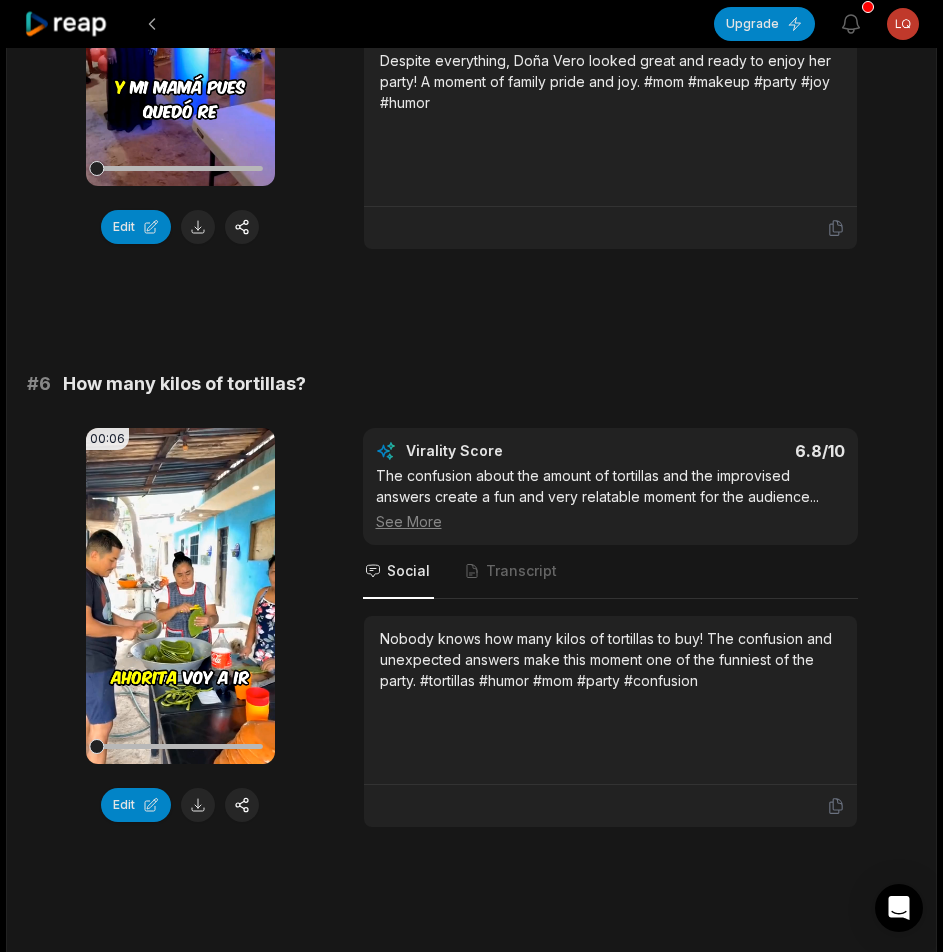 scroll, scrollTop: 3000, scrollLeft: 0, axis: vertical 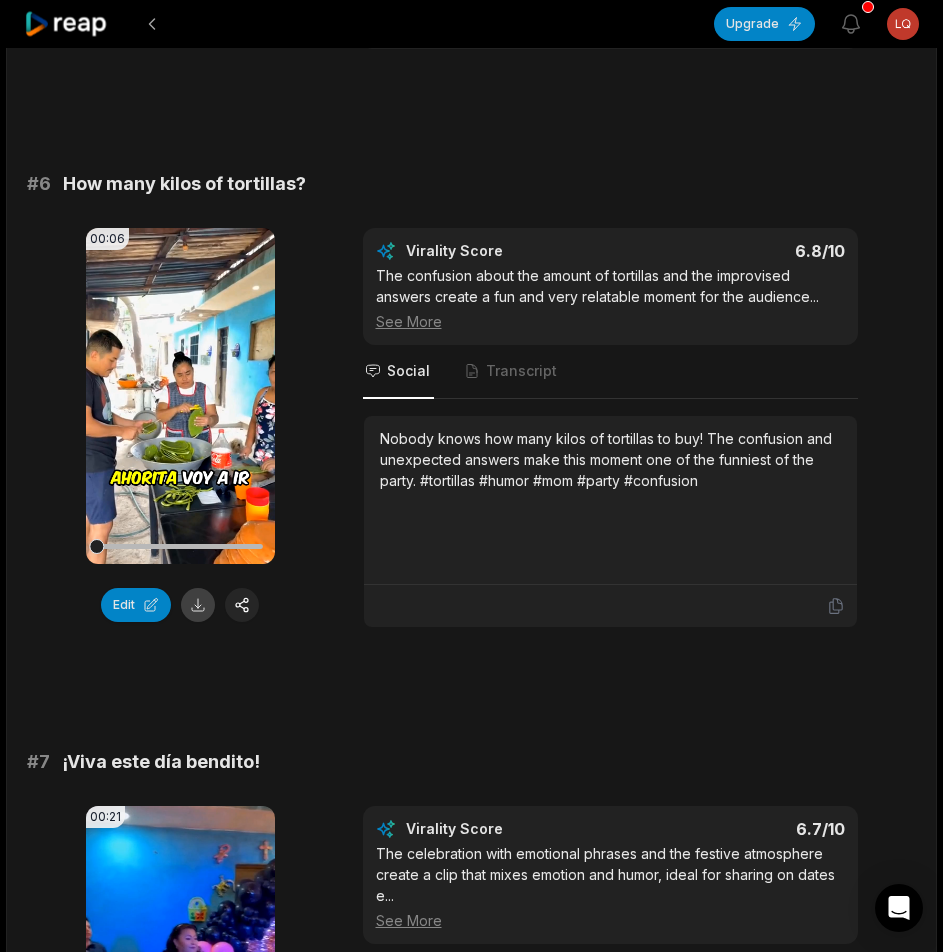 click at bounding box center (198, 605) 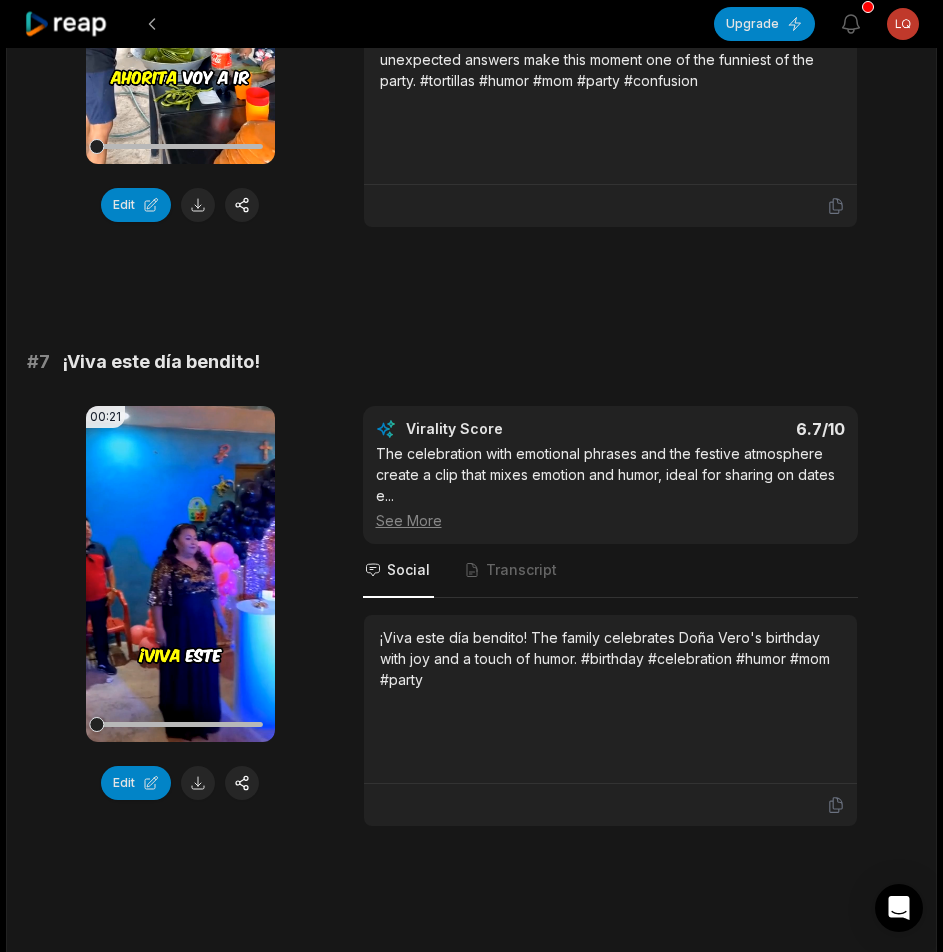 scroll, scrollTop: 3500, scrollLeft: 0, axis: vertical 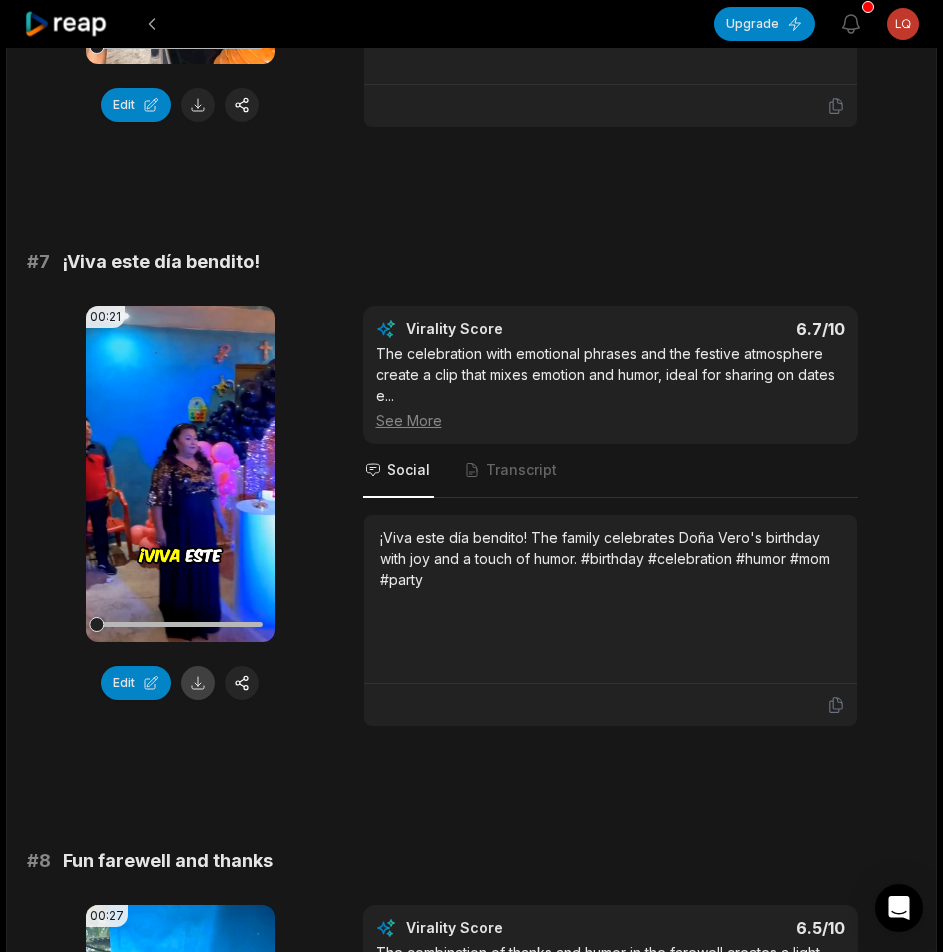 click at bounding box center [198, 683] 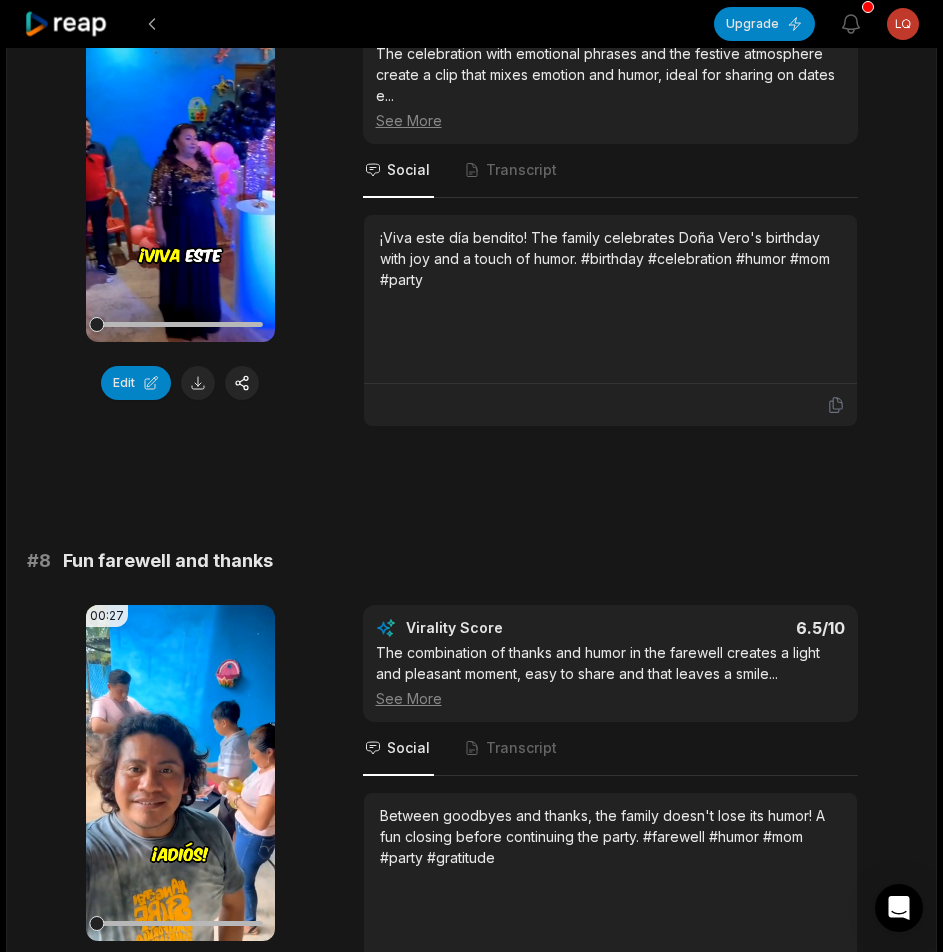 scroll, scrollTop: 4100, scrollLeft: 0, axis: vertical 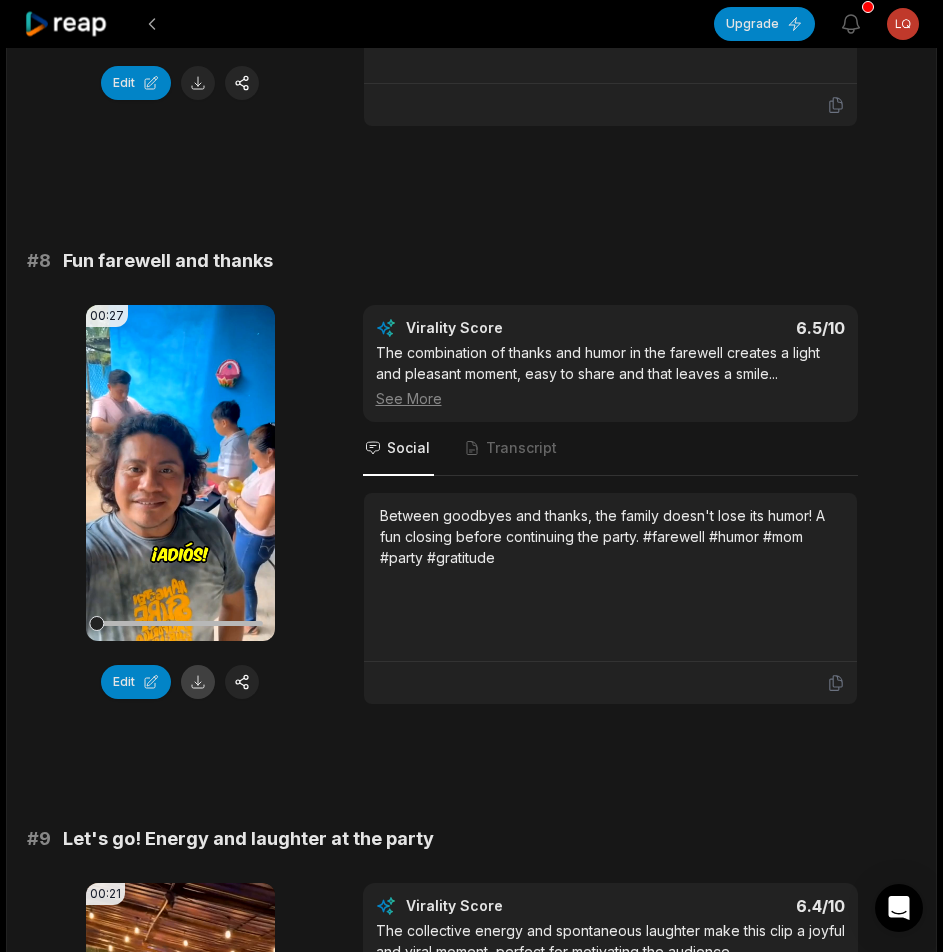click at bounding box center (198, 682) 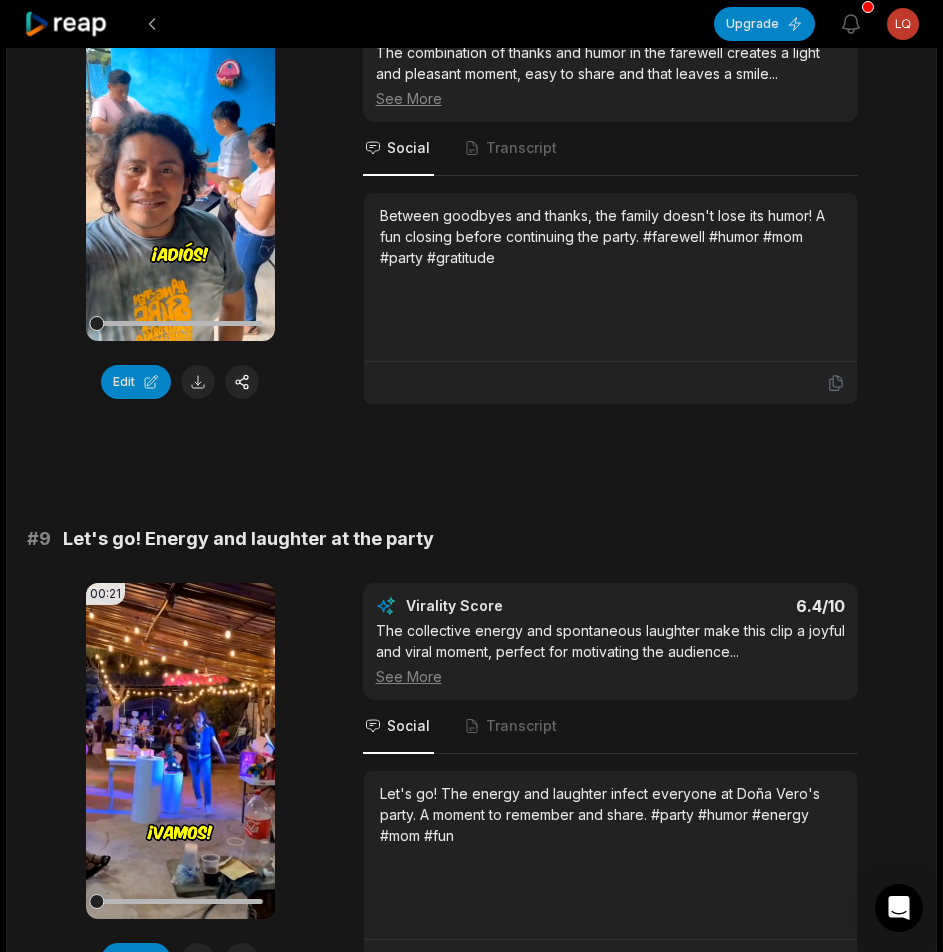 scroll, scrollTop: 4700, scrollLeft: 0, axis: vertical 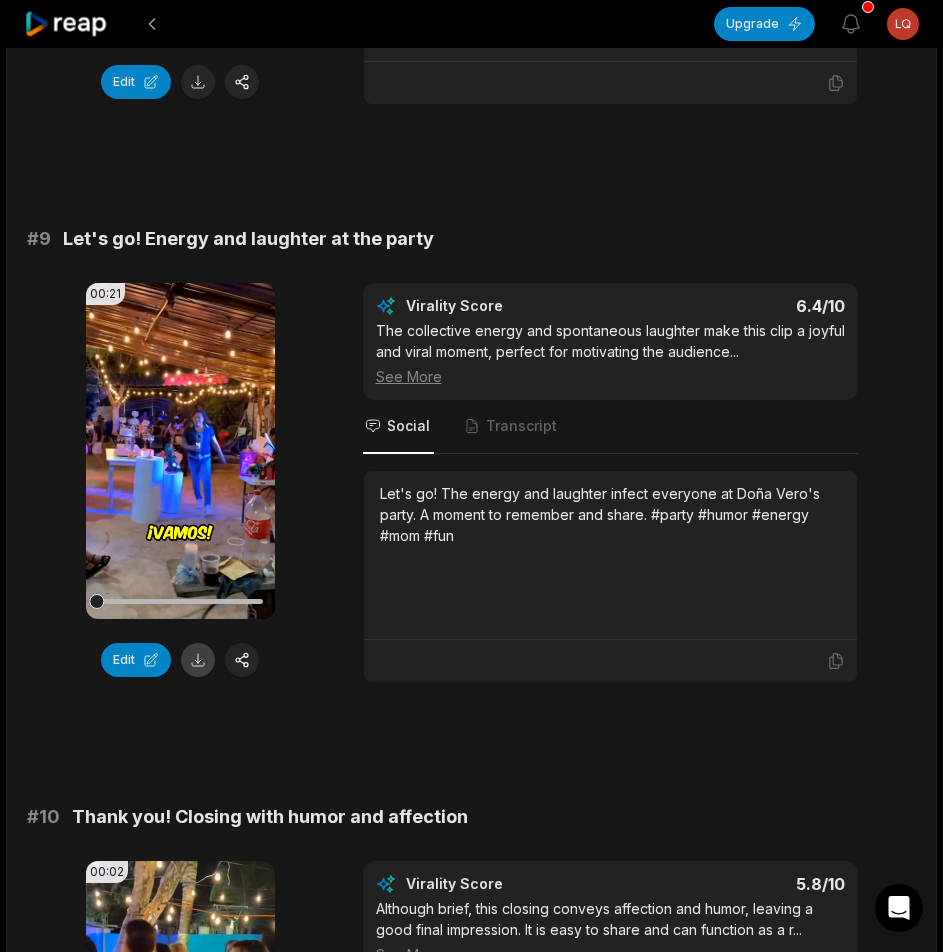 click at bounding box center (198, 660) 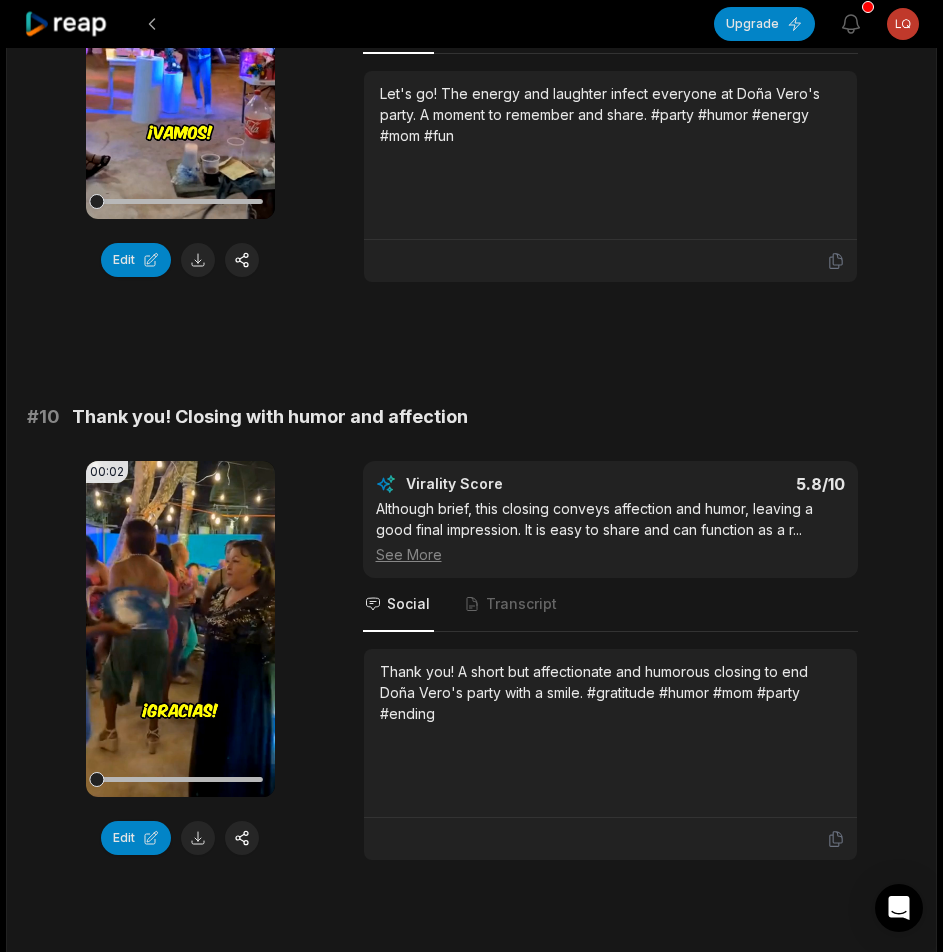 scroll, scrollTop: 5160, scrollLeft: 0, axis: vertical 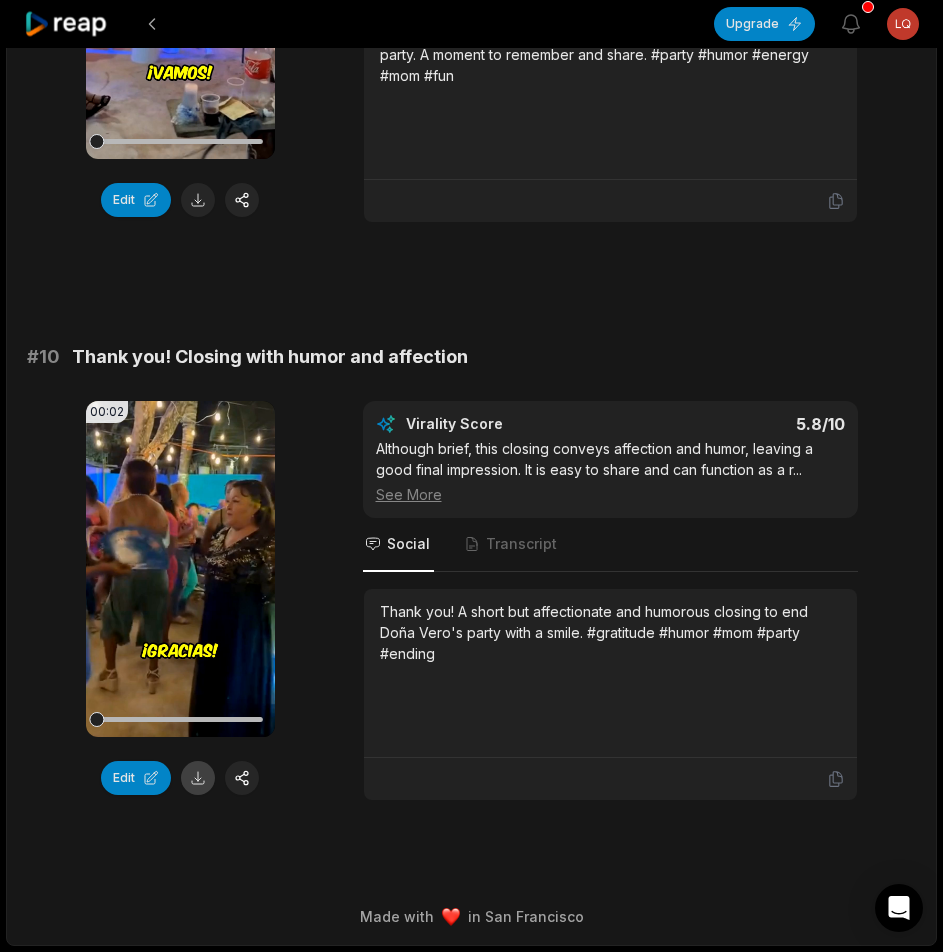 click at bounding box center [198, 778] 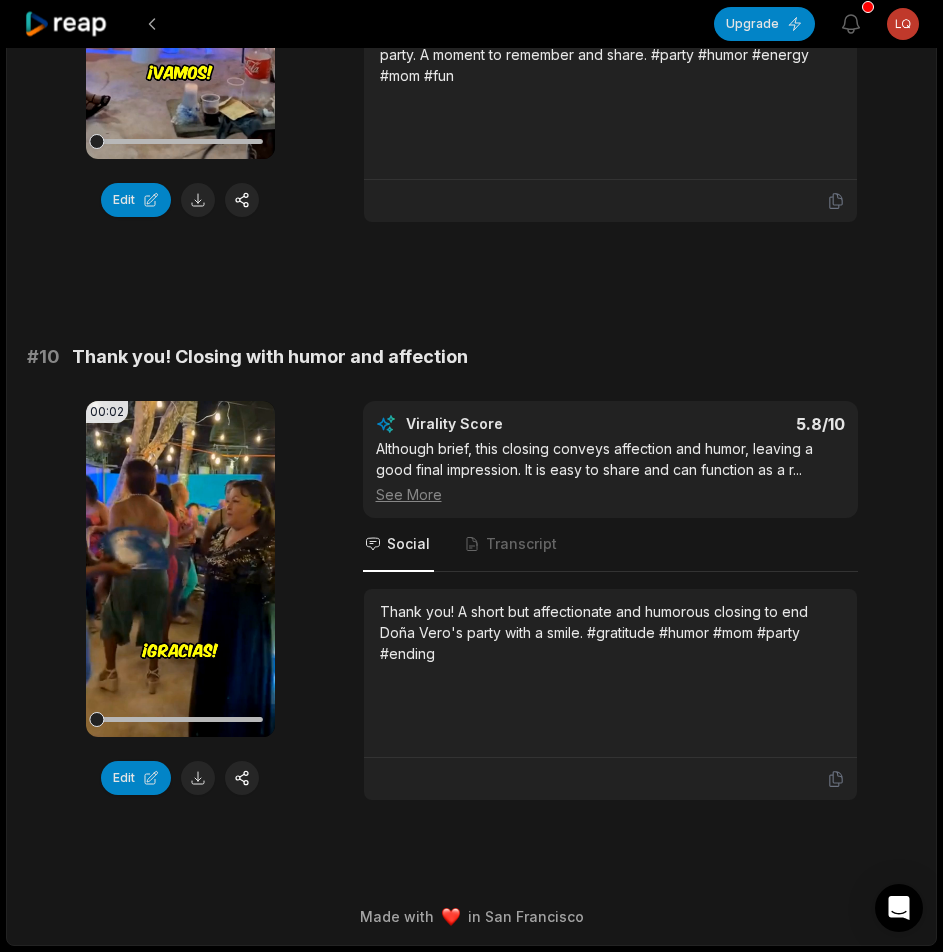 click 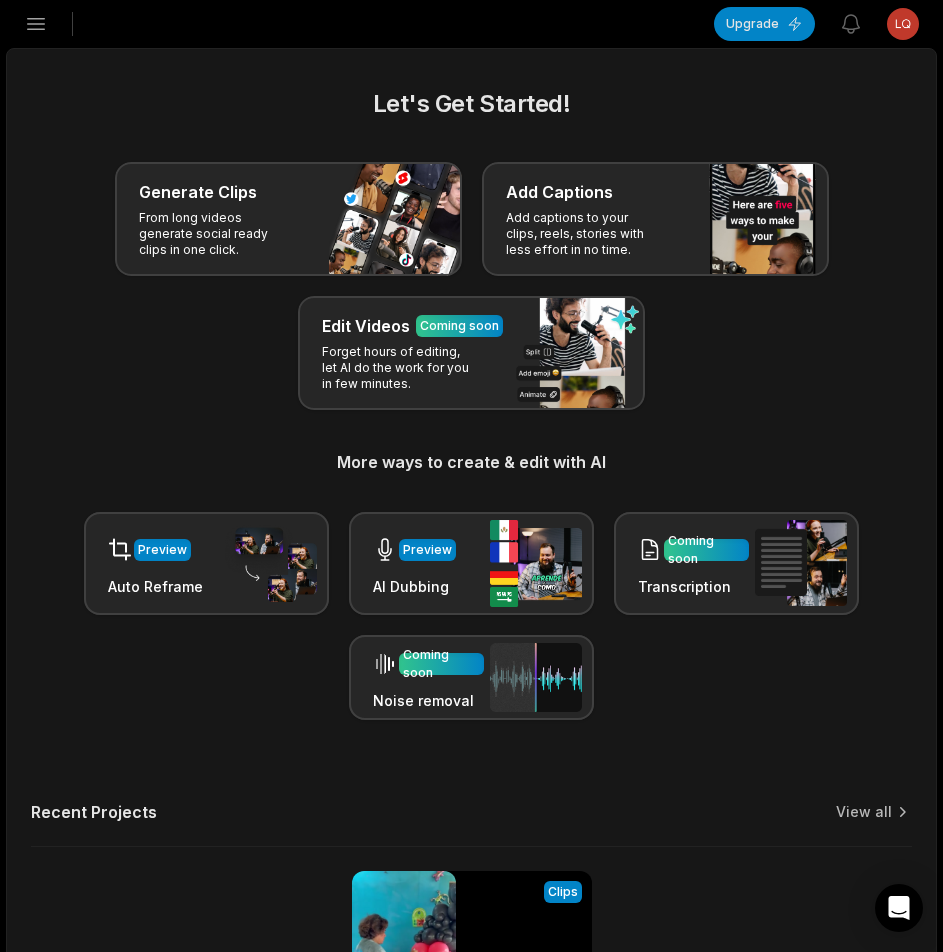 scroll, scrollTop: 0, scrollLeft: 0, axis: both 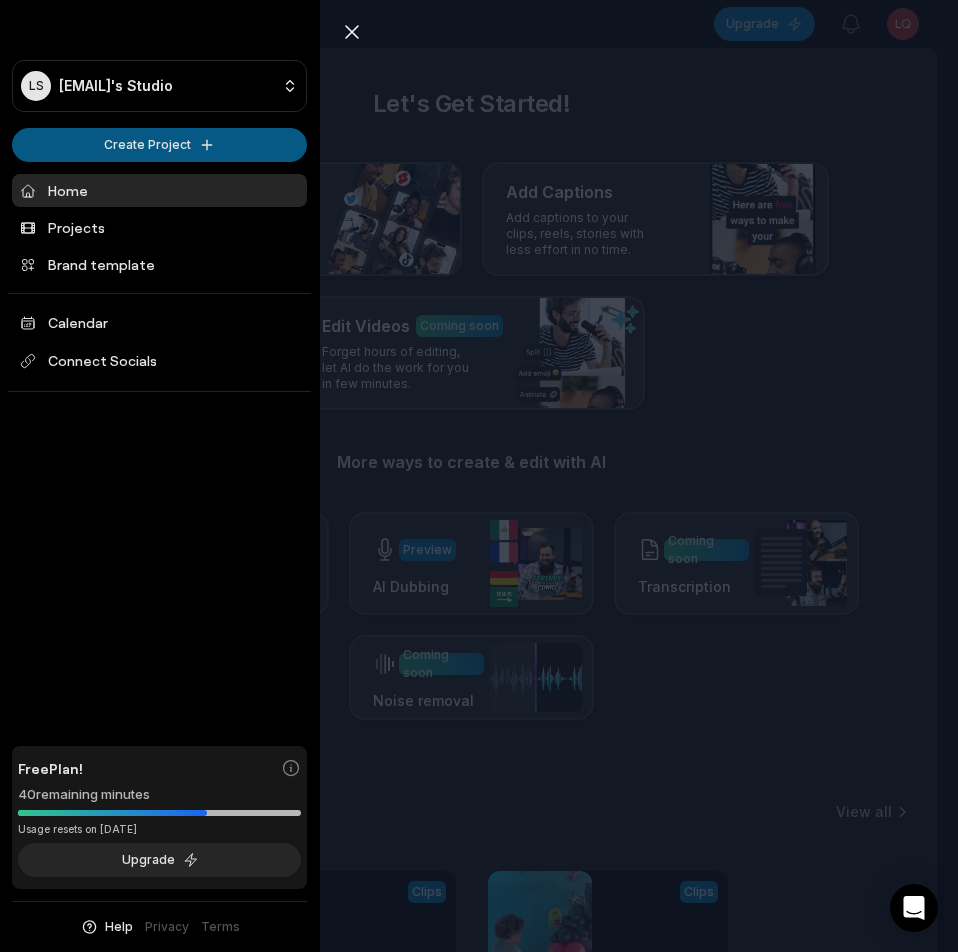click on "LS Lqwbg@telegmail.com's Studio Create Project Home Projects Brand template Calendar Connect Socials Free  Plan! 40  remaining minutes *Usage resets on September 2, 2025 Upgrade Help Privacy Terms Open sidebar Upgrade View notifications Open user menu   Let's Get Started! Generate Clips From long videos generate social ready clips in one click. Add Captions Add captions to your clips, reels, stories with less effort in no time. Edit Videos Coming soon Forget hours of editing, let AI do the work for you in few minutes. More ways to create & edit with AI Preview Auto Reframe Preview AI Dubbing Coming soon Transcription Coming soon Noise removal Recent Projects View all View Clips Clips 09:58 El cumpleaños de mi mamá Doña Vero Open options 33 minutes ago View Clips Clips 09:58 El cumpleaños de mi mamá Doña Vero Open options 3 hours ago Made with   in San Francisco
Close sidebar LS Lqwbg@telegmail.com's Studio Create Project Home Projects Brand template Calendar Connect Socials Free  Plan! 40 Help" at bounding box center [479, 476] 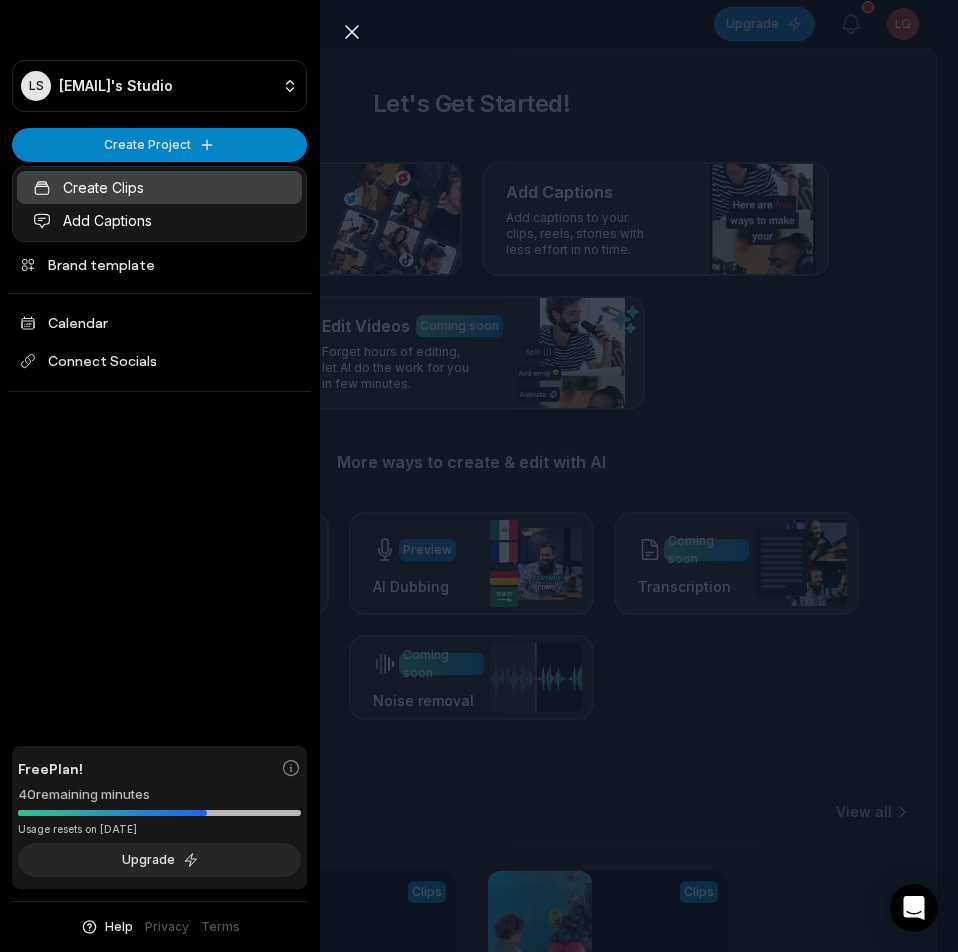 click on "Create Clips" at bounding box center [159, 187] 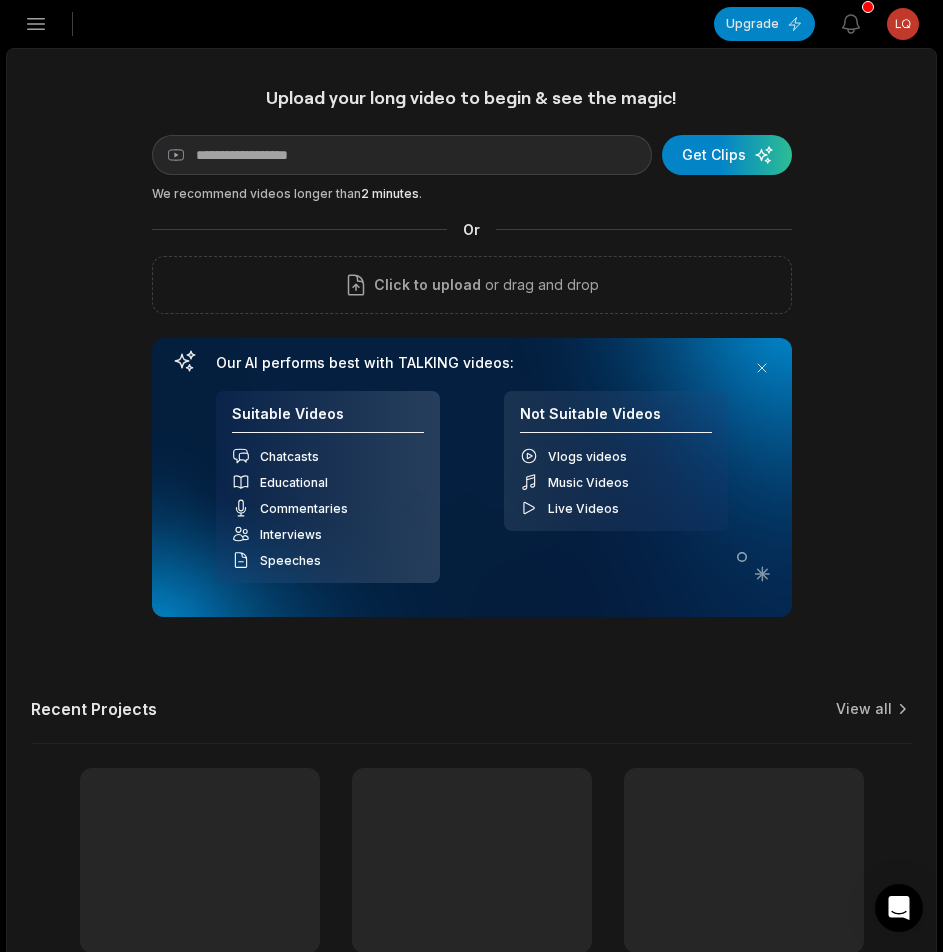 scroll, scrollTop: 0, scrollLeft: 0, axis: both 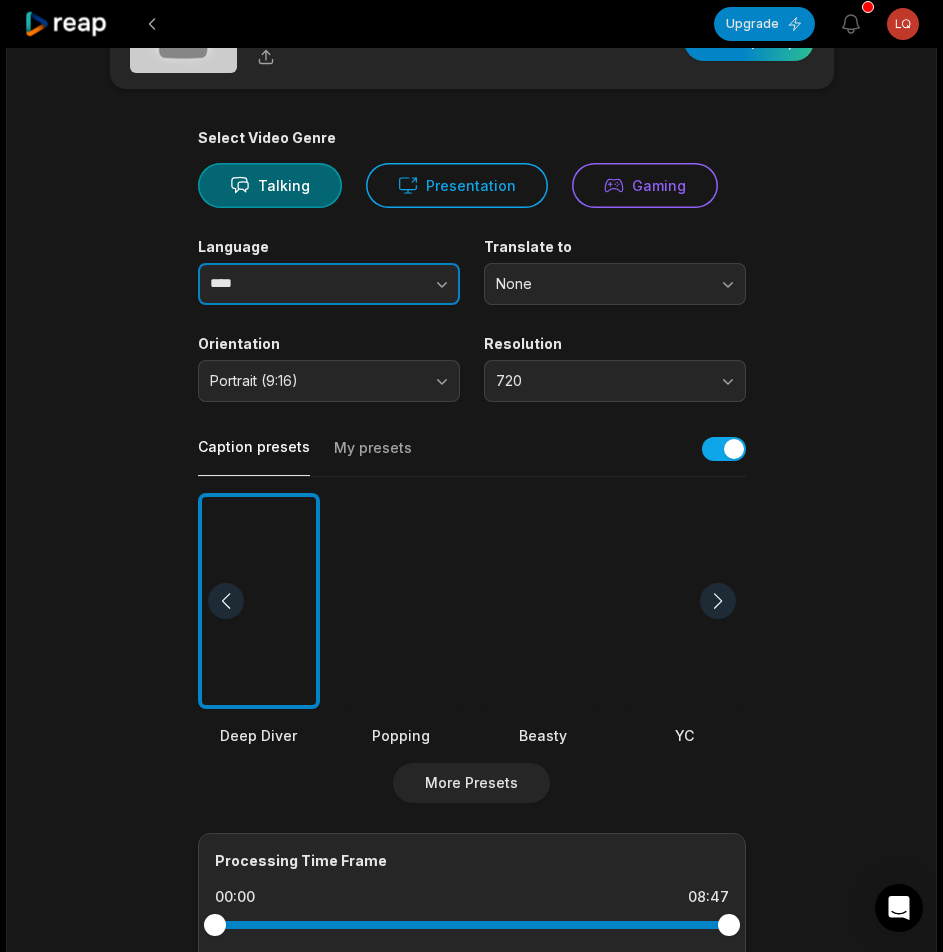 click on "****" at bounding box center (329, 284) 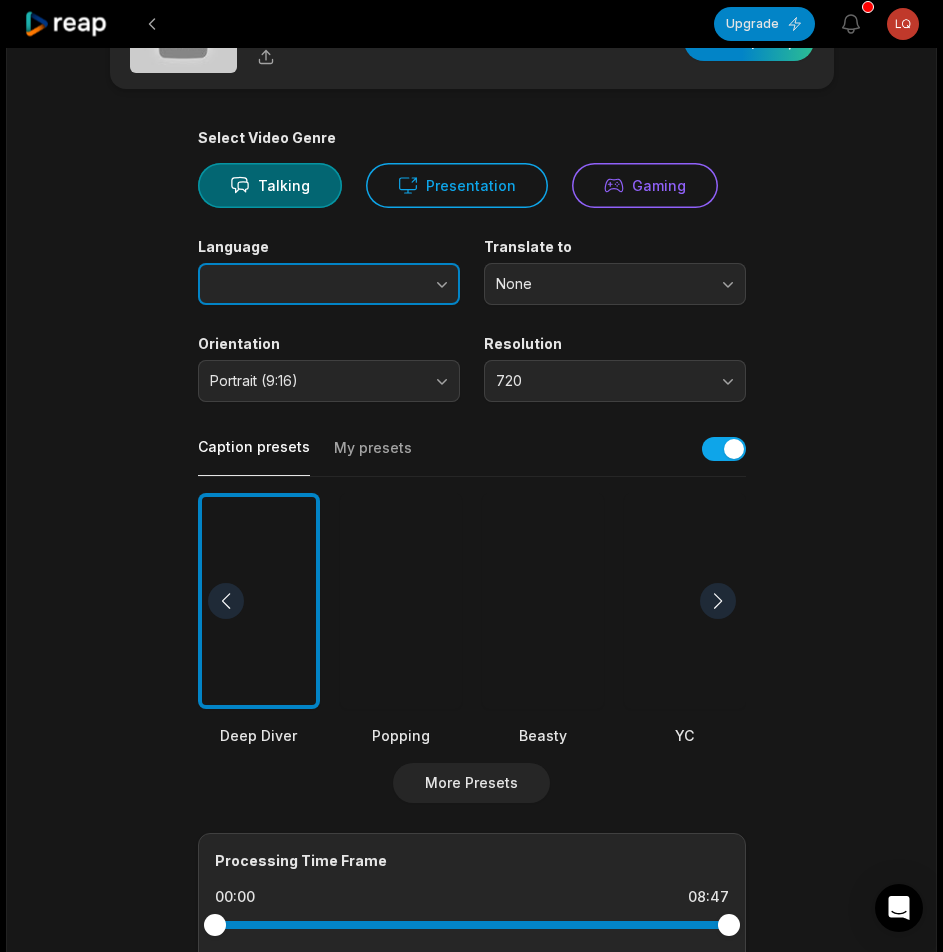 click at bounding box center (402, 284) 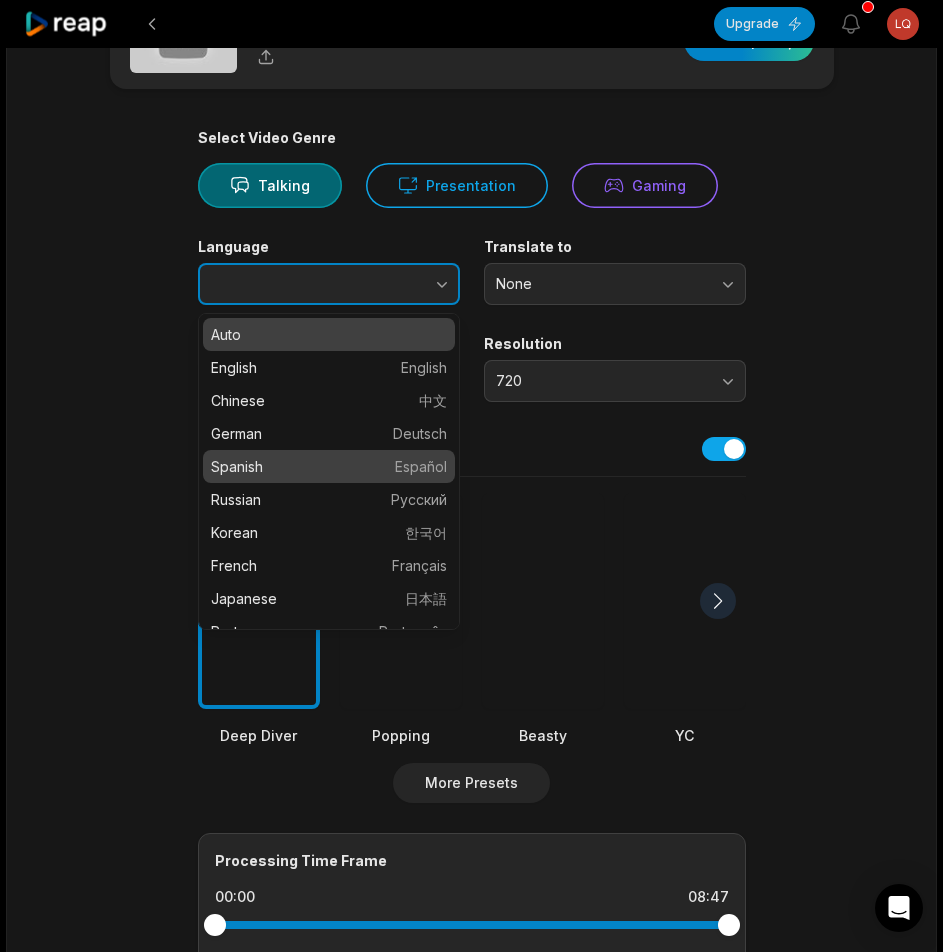 type on "*******" 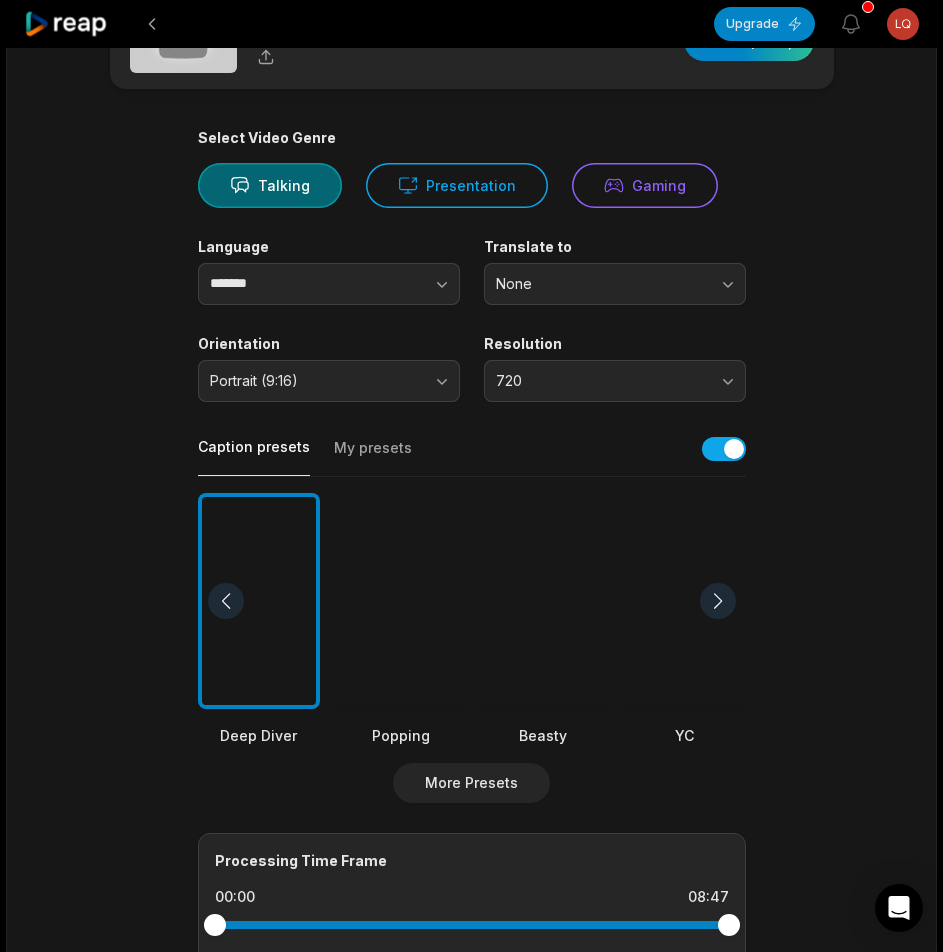 click at bounding box center [543, 601] 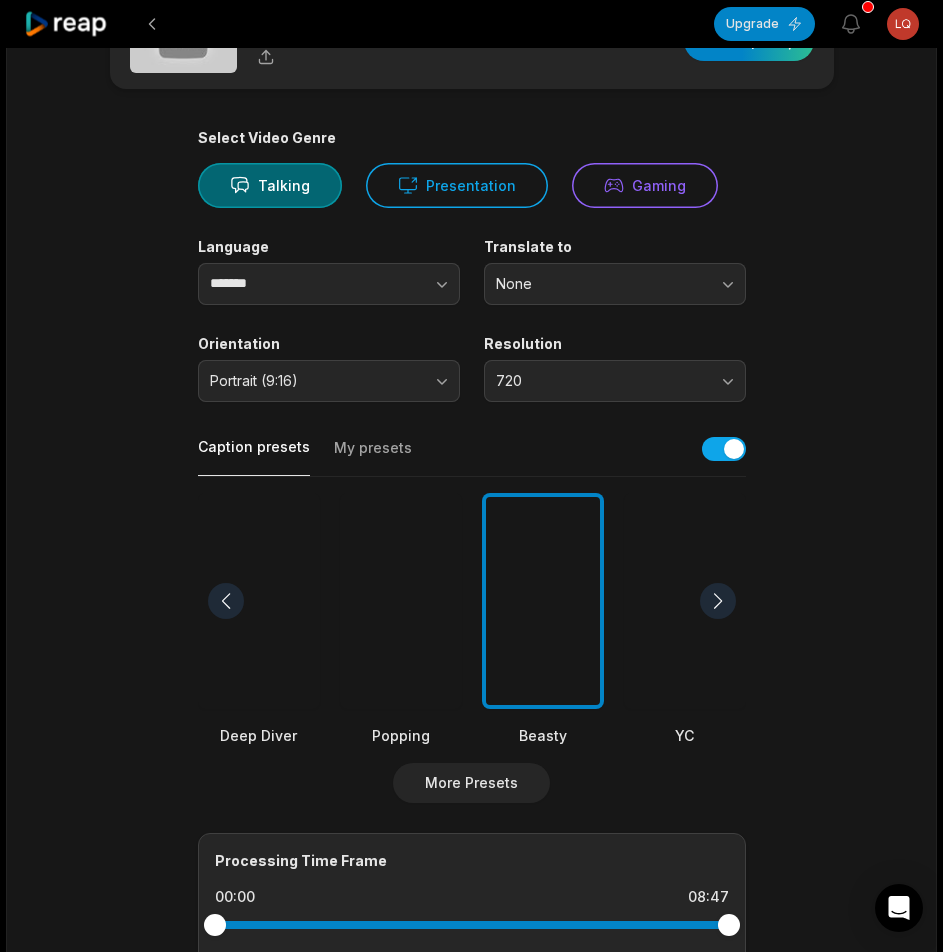 scroll, scrollTop: 489, scrollLeft: 0, axis: vertical 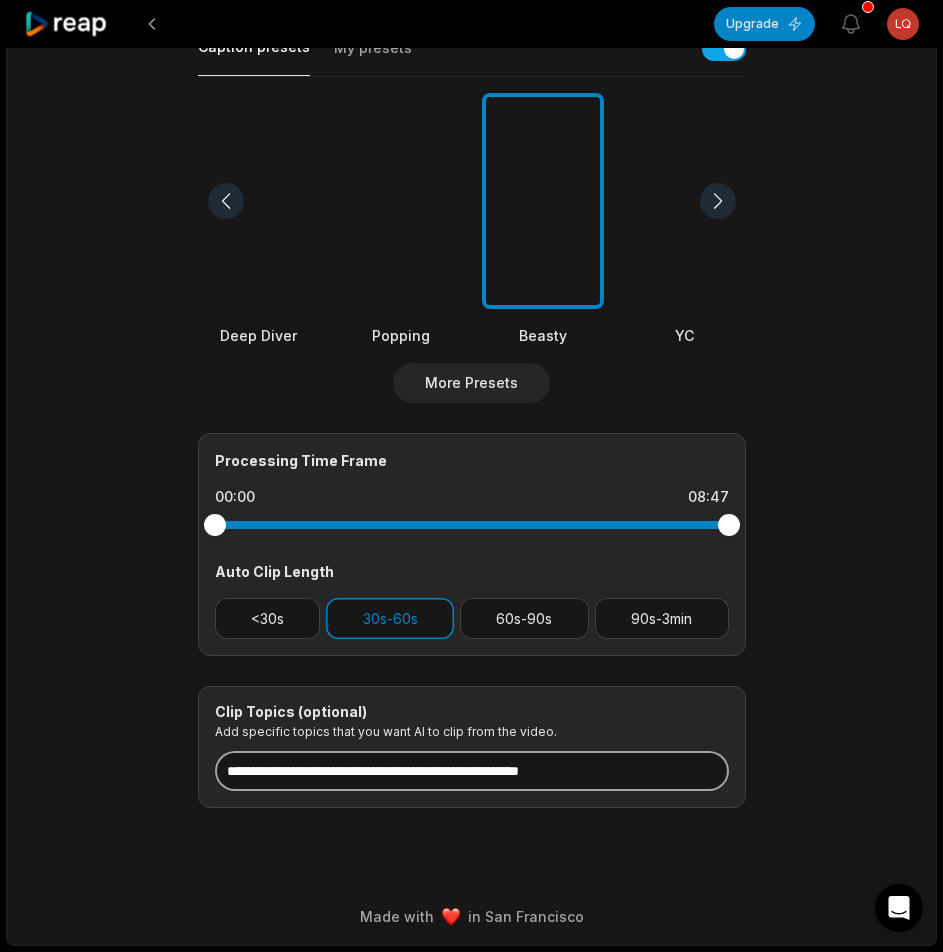 click at bounding box center (472, 771) 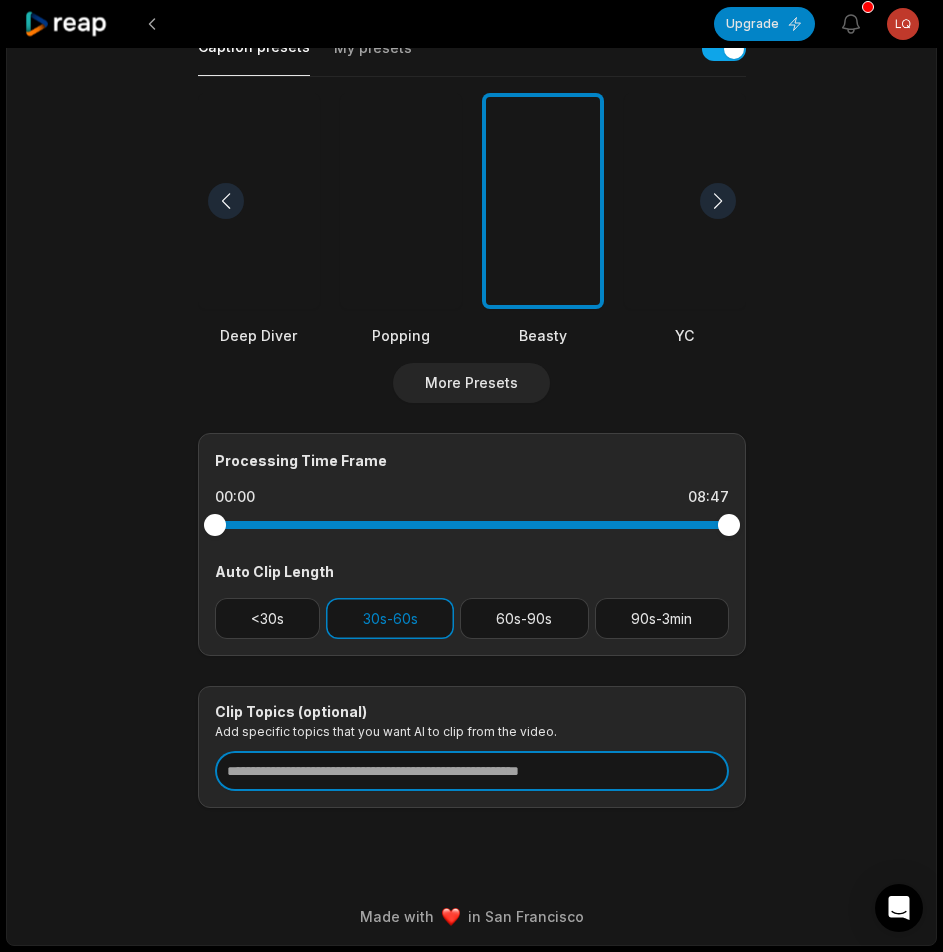 paste on "**********" 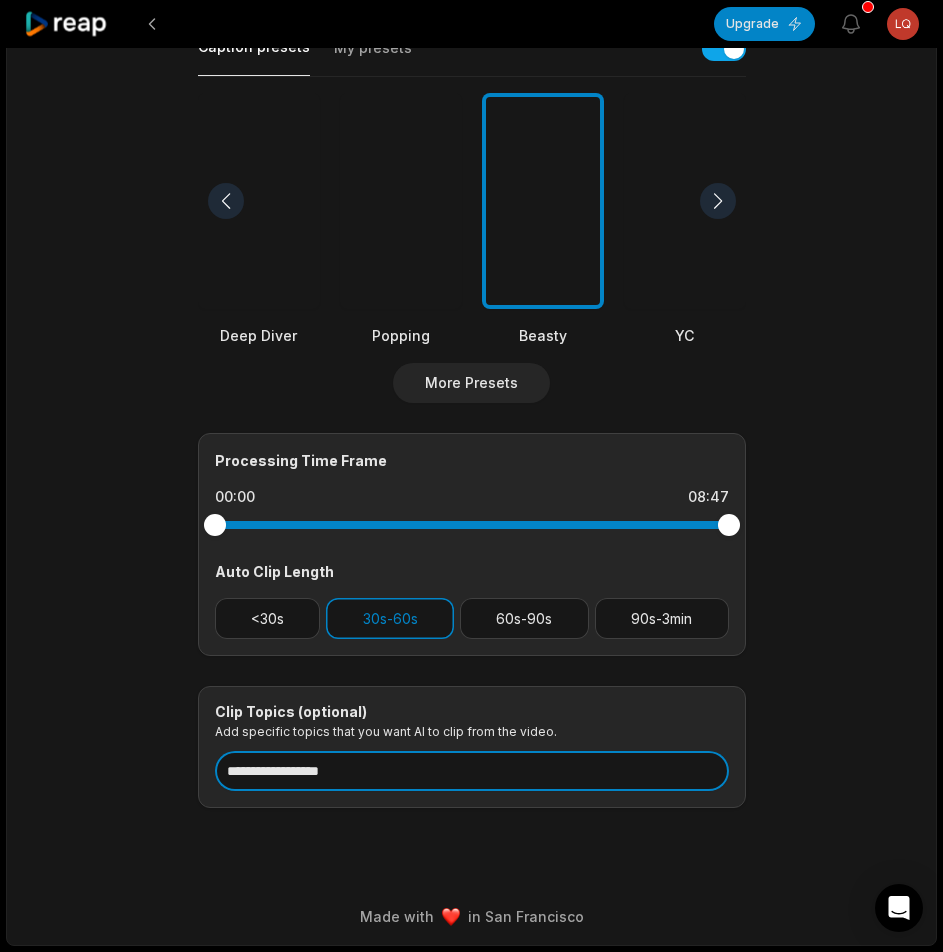scroll, scrollTop: 0, scrollLeft: 0, axis: both 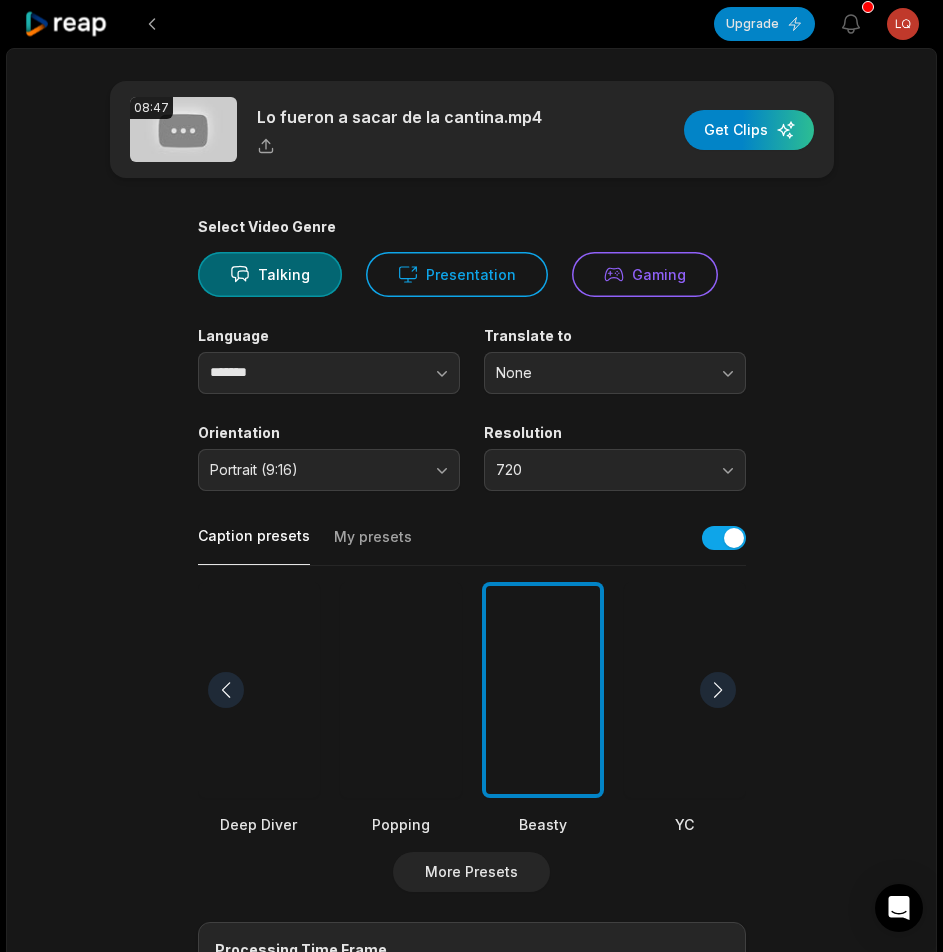 type on "**********" 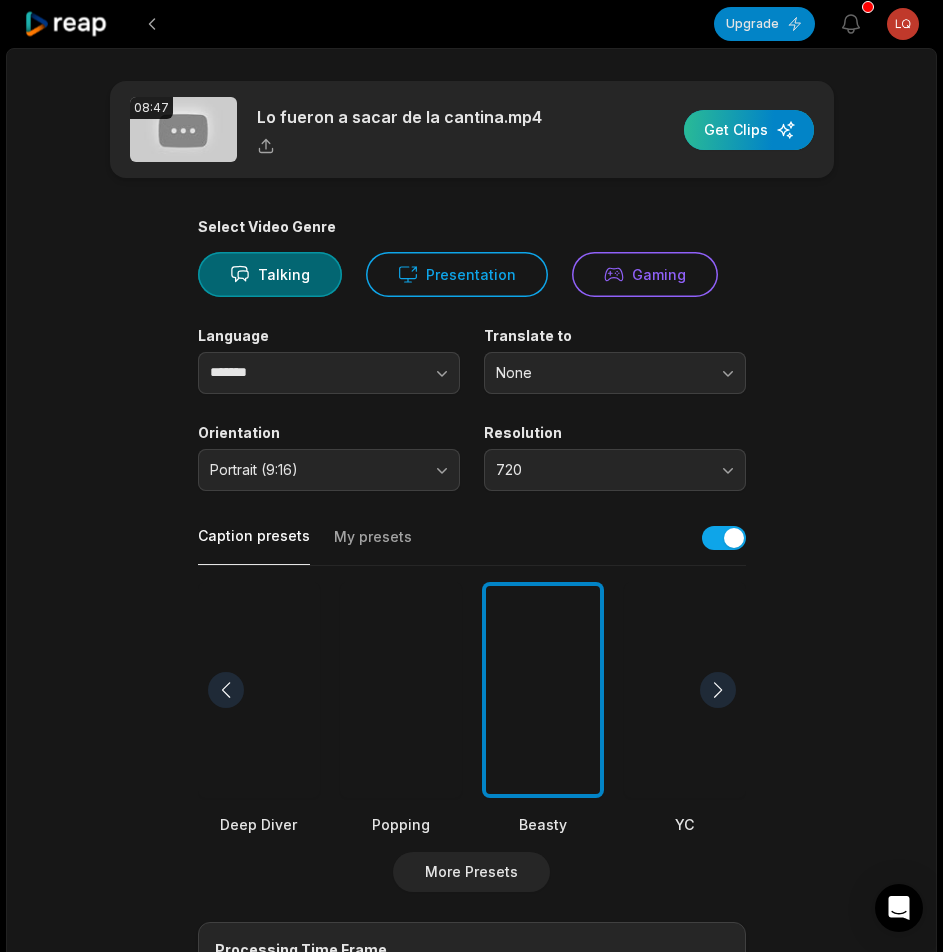 click at bounding box center (749, 130) 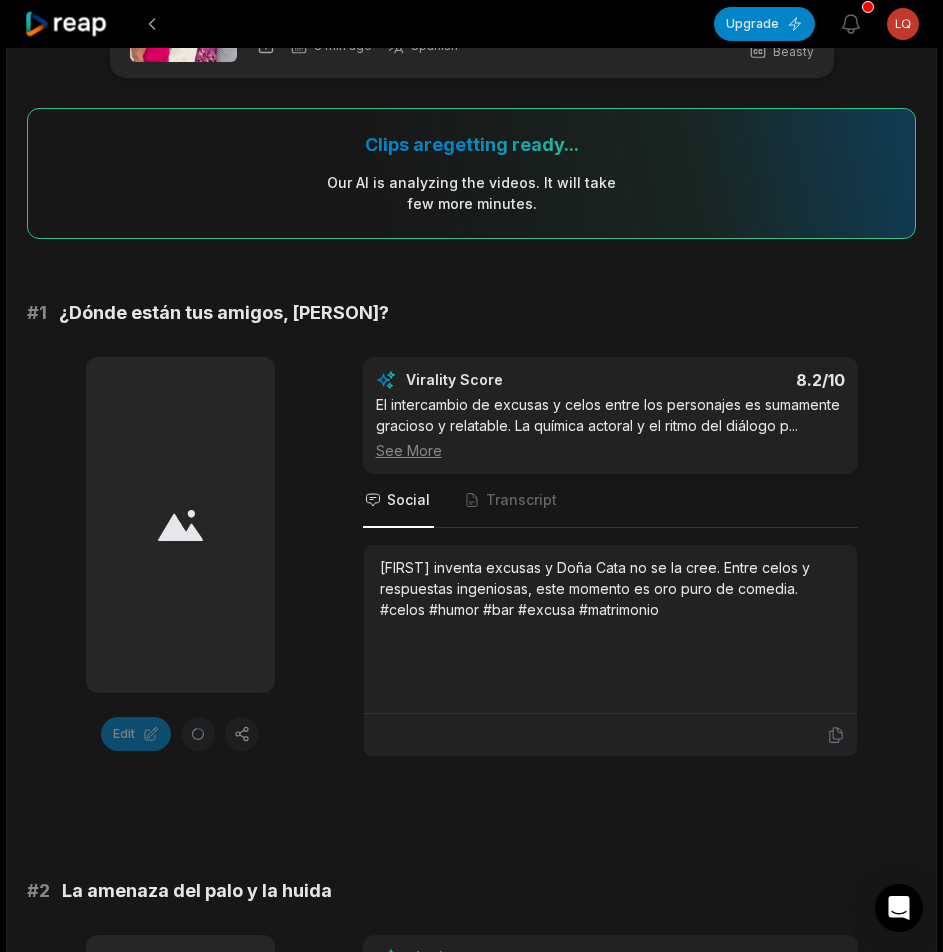 scroll, scrollTop: 0, scrollLeft: 0, axis: both 